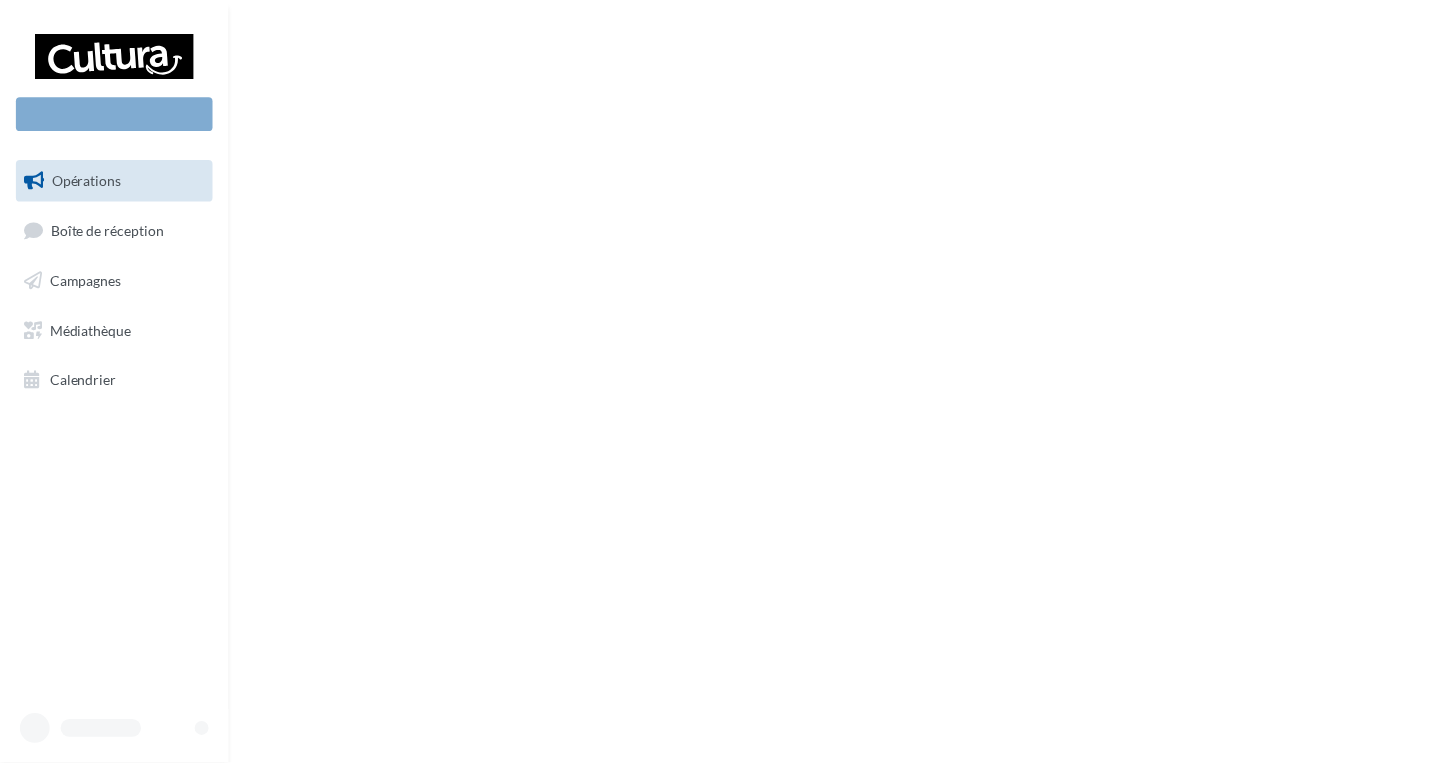 scroll, scrollTop: 0, scrollLeft: 0, axis: both 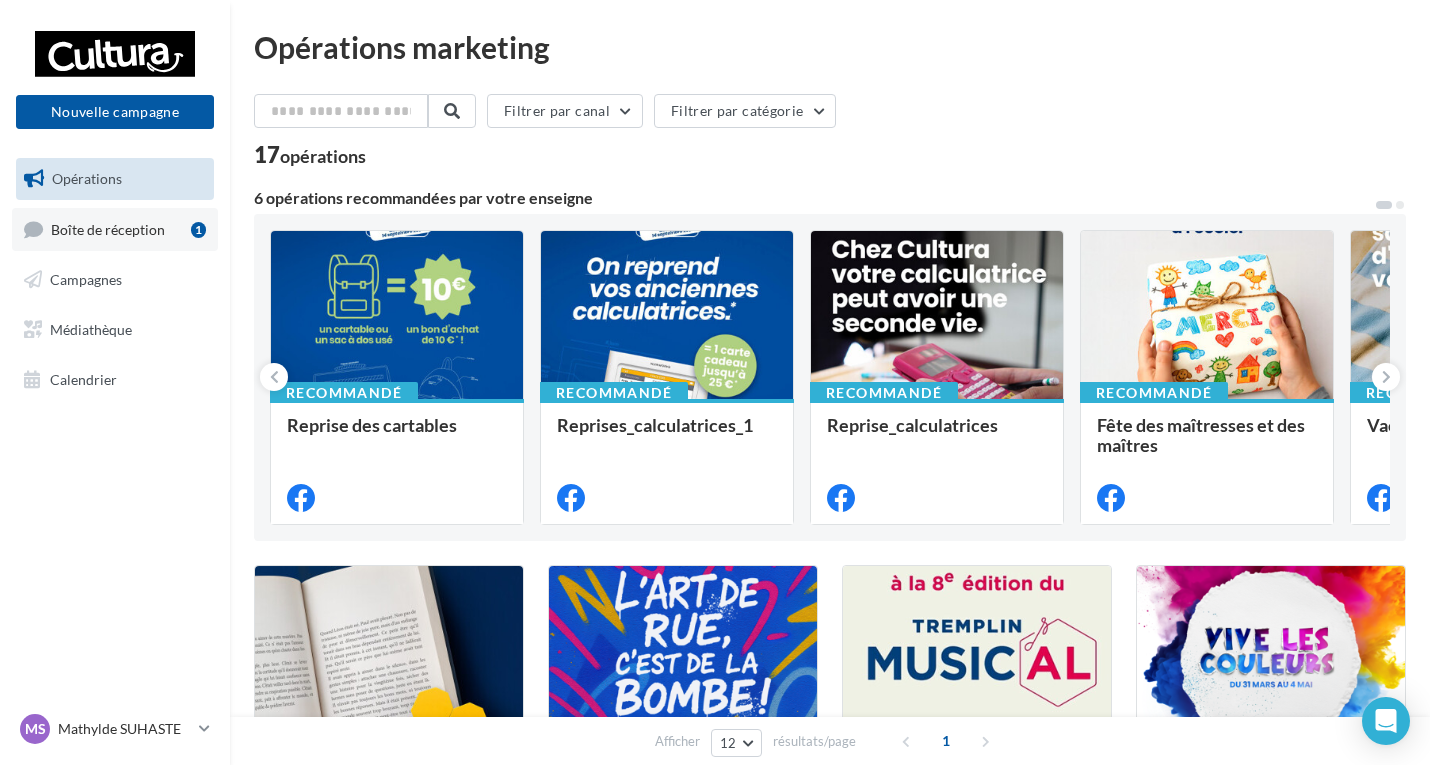 click on "Boîte de réception" at bounding box center (108, 228) 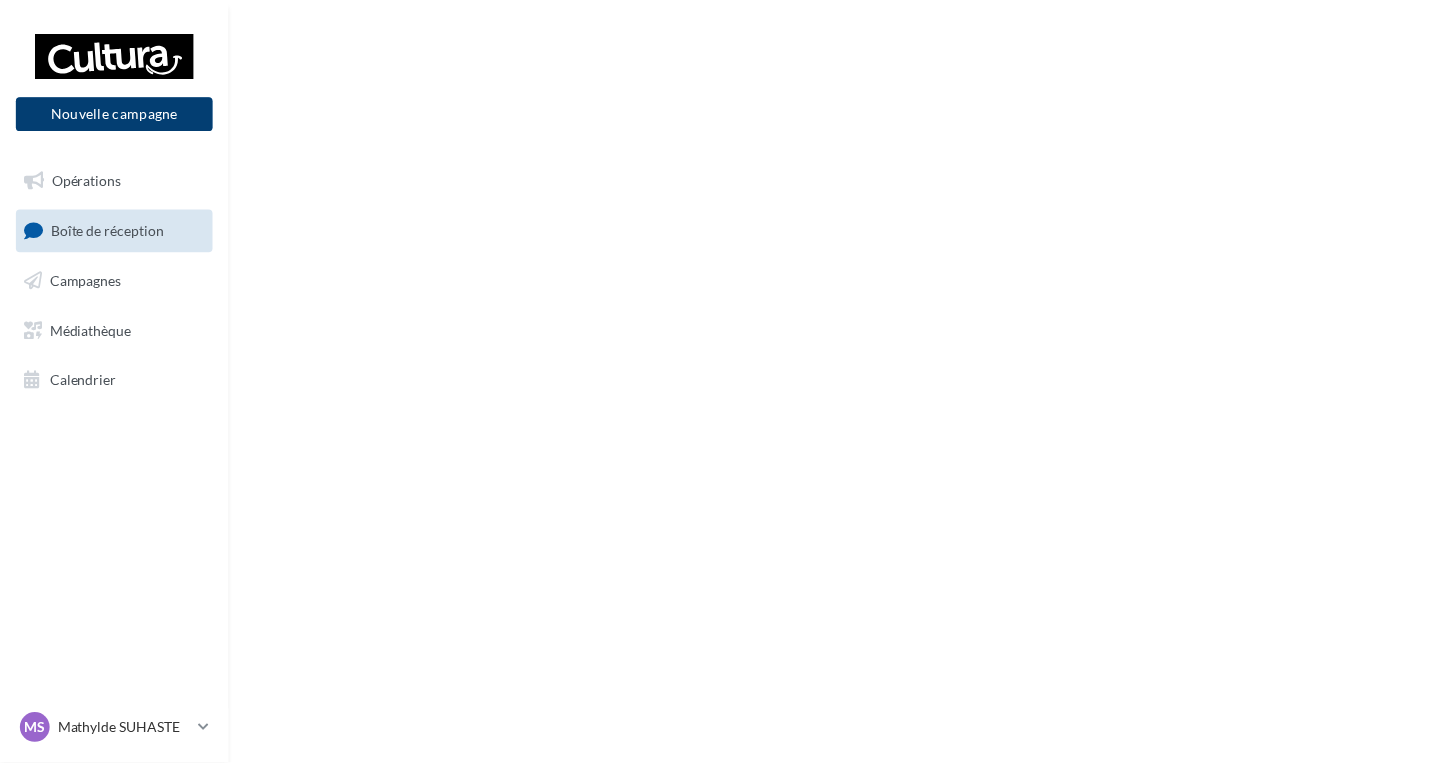 scroll, scrollTop: 0, scrollLeft: 0, axis: both 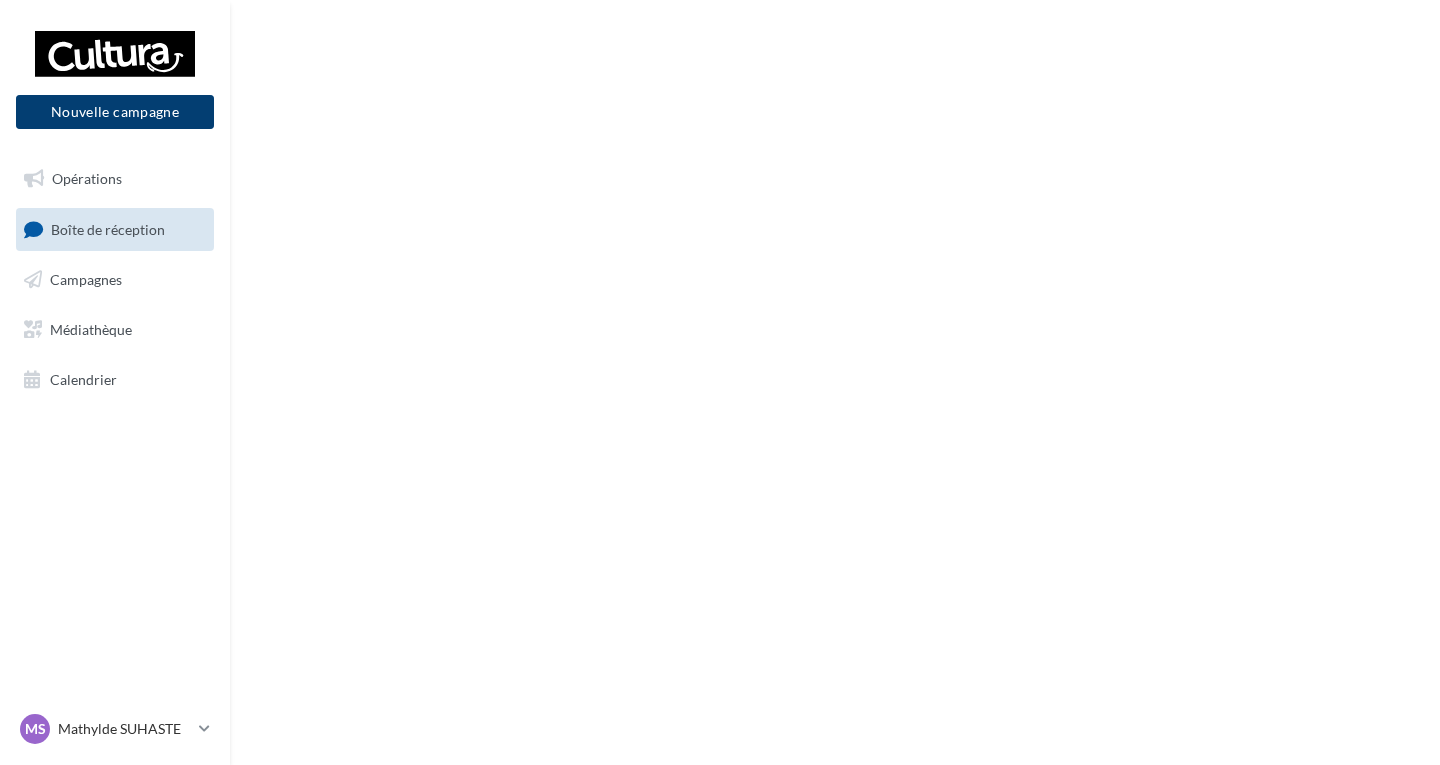 click on "Nouvelle campagne" at bounding box center [115, 112] 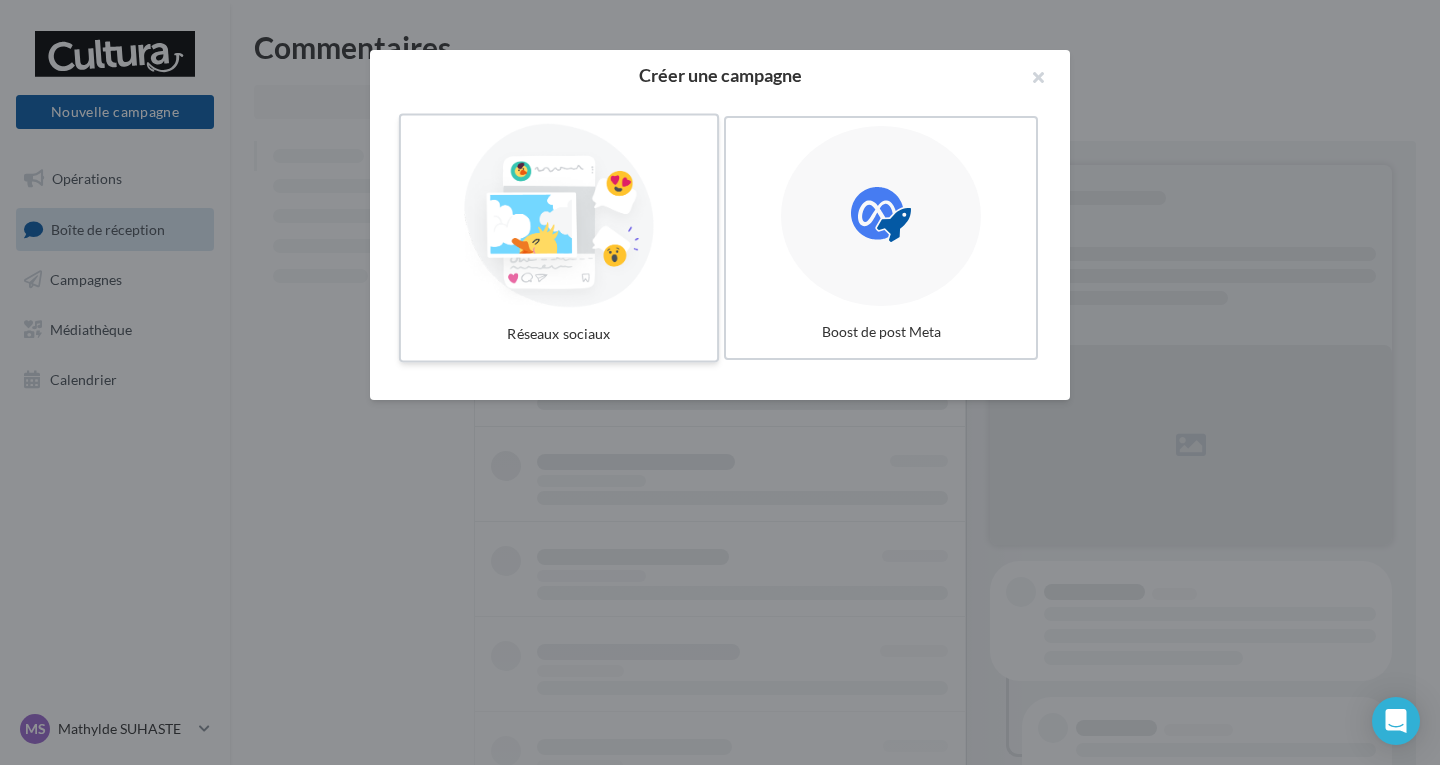 click at bounding box center [559, 216] 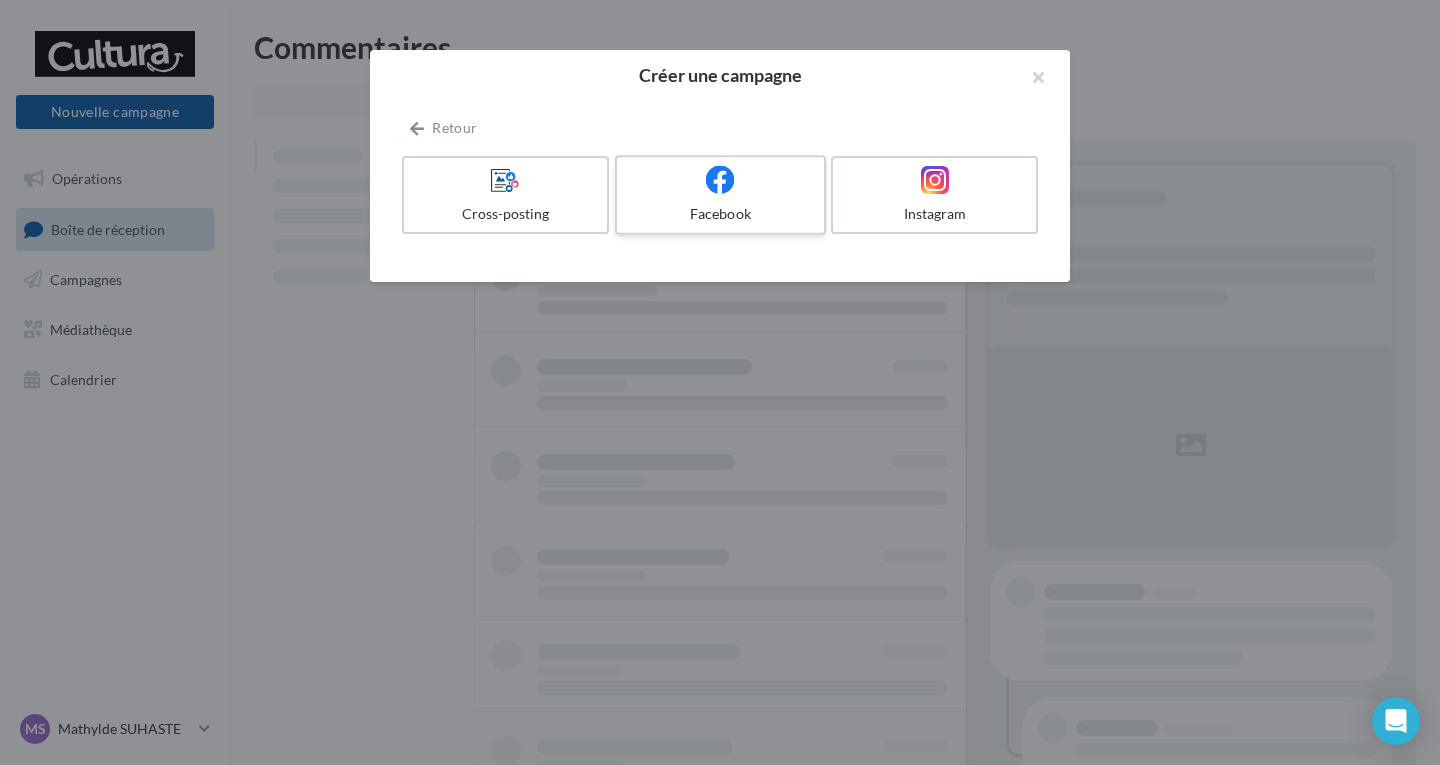 click on "Facebook" at bounding box center [720, 214] 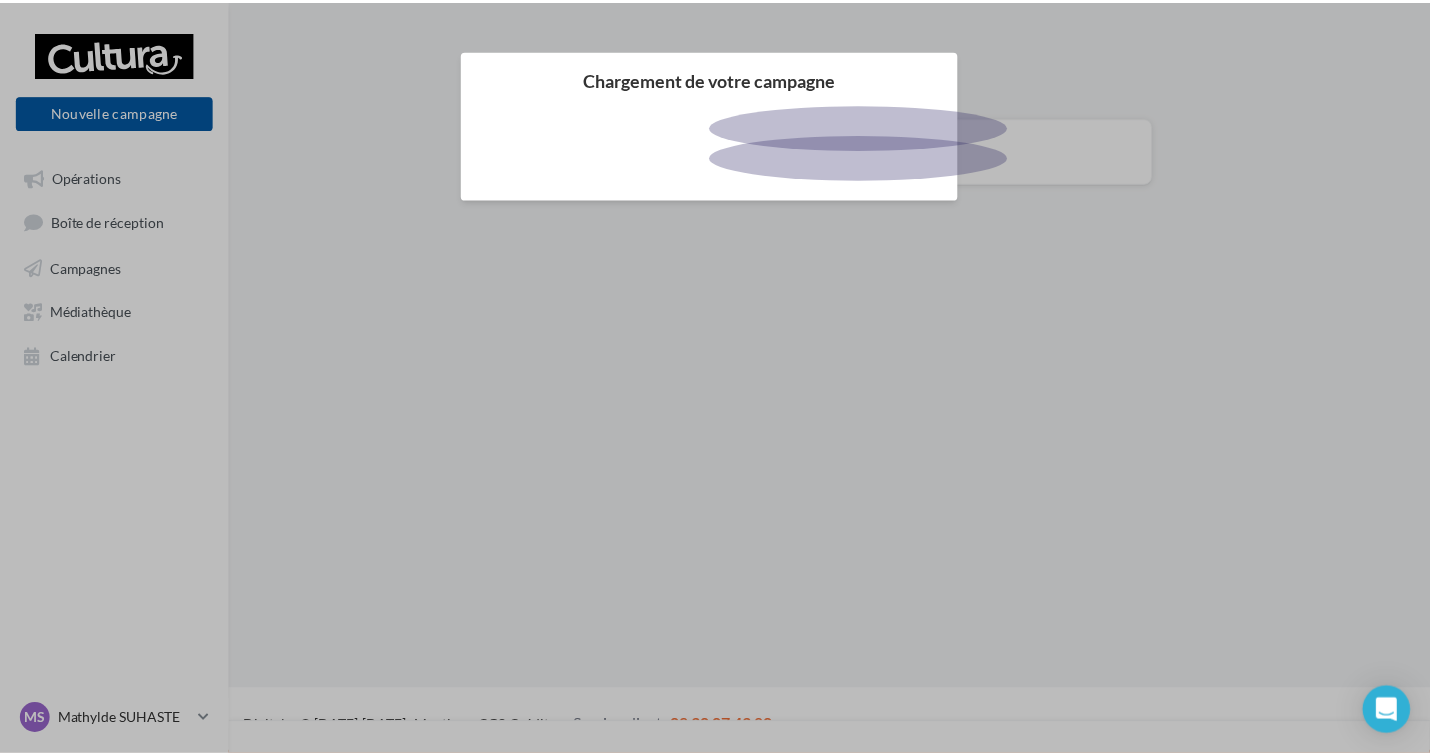 scroll, scrollTop: 0, scrollLeft: 0, axis: both 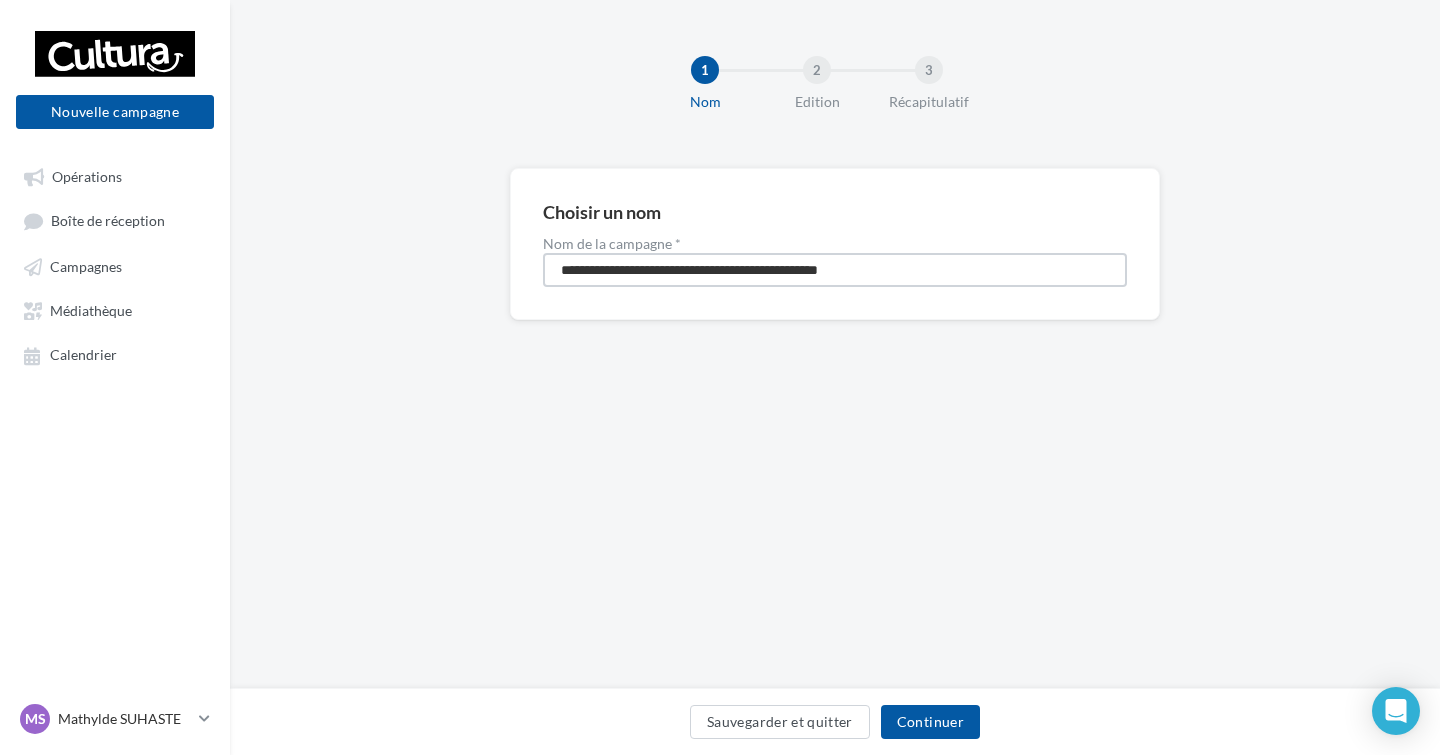 click on "**********" at bounding box center [835, 270] 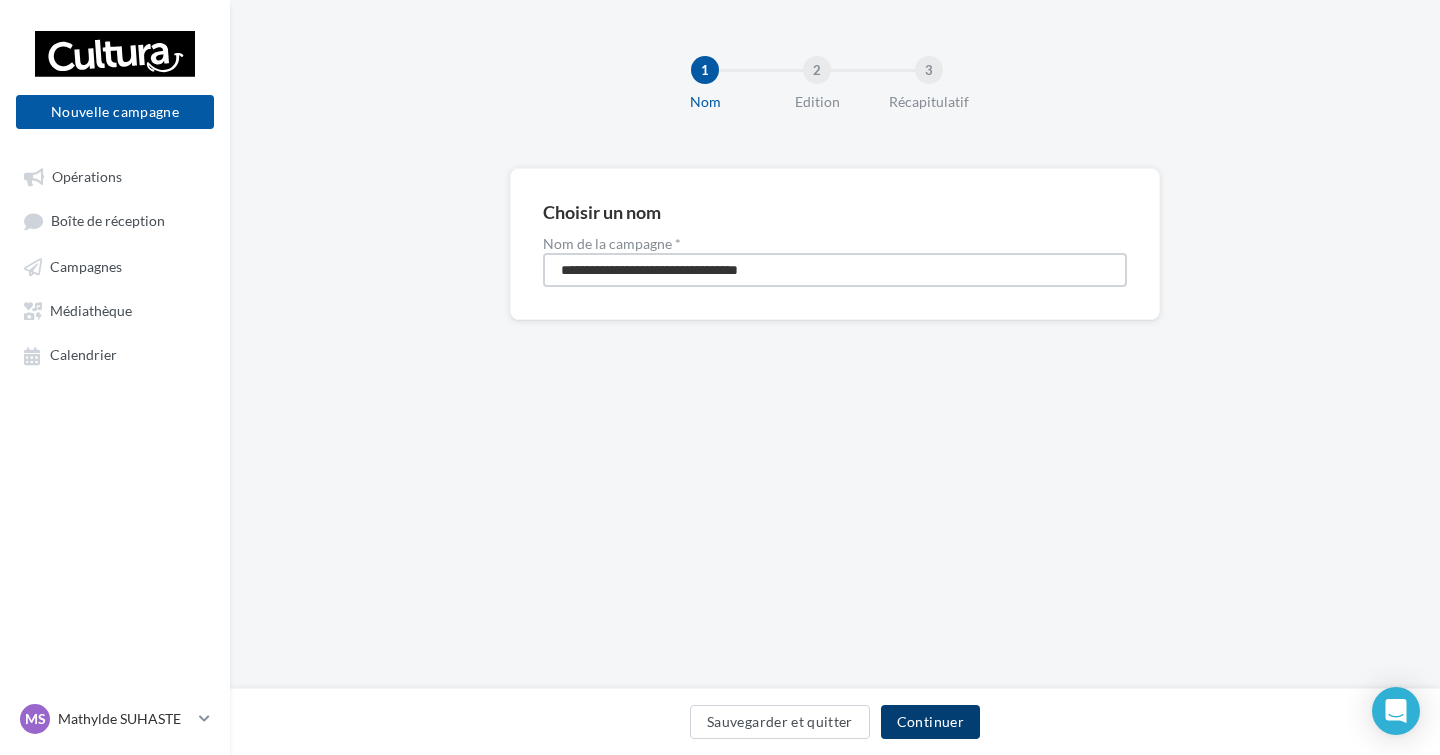 type on "**********" 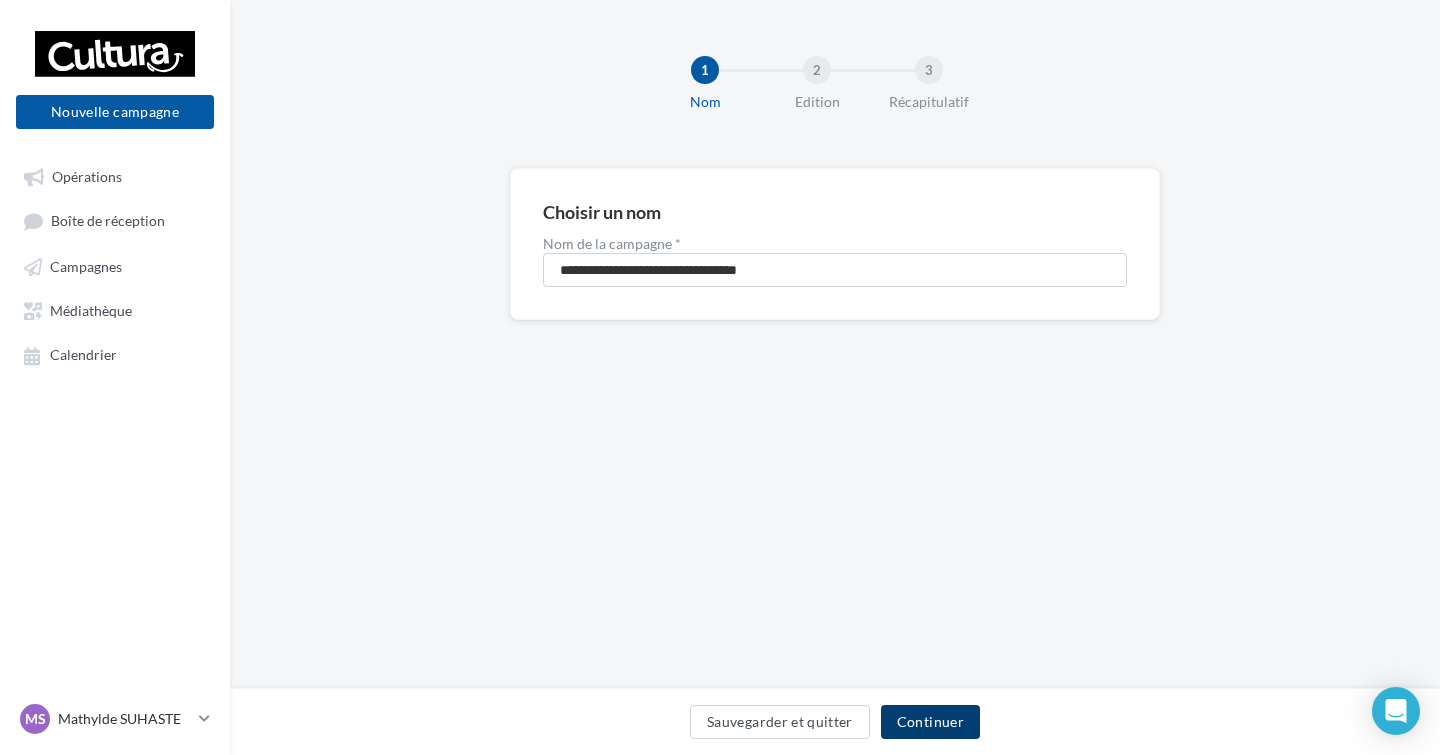 click on "Continuer" at bounding box center [930, 722] 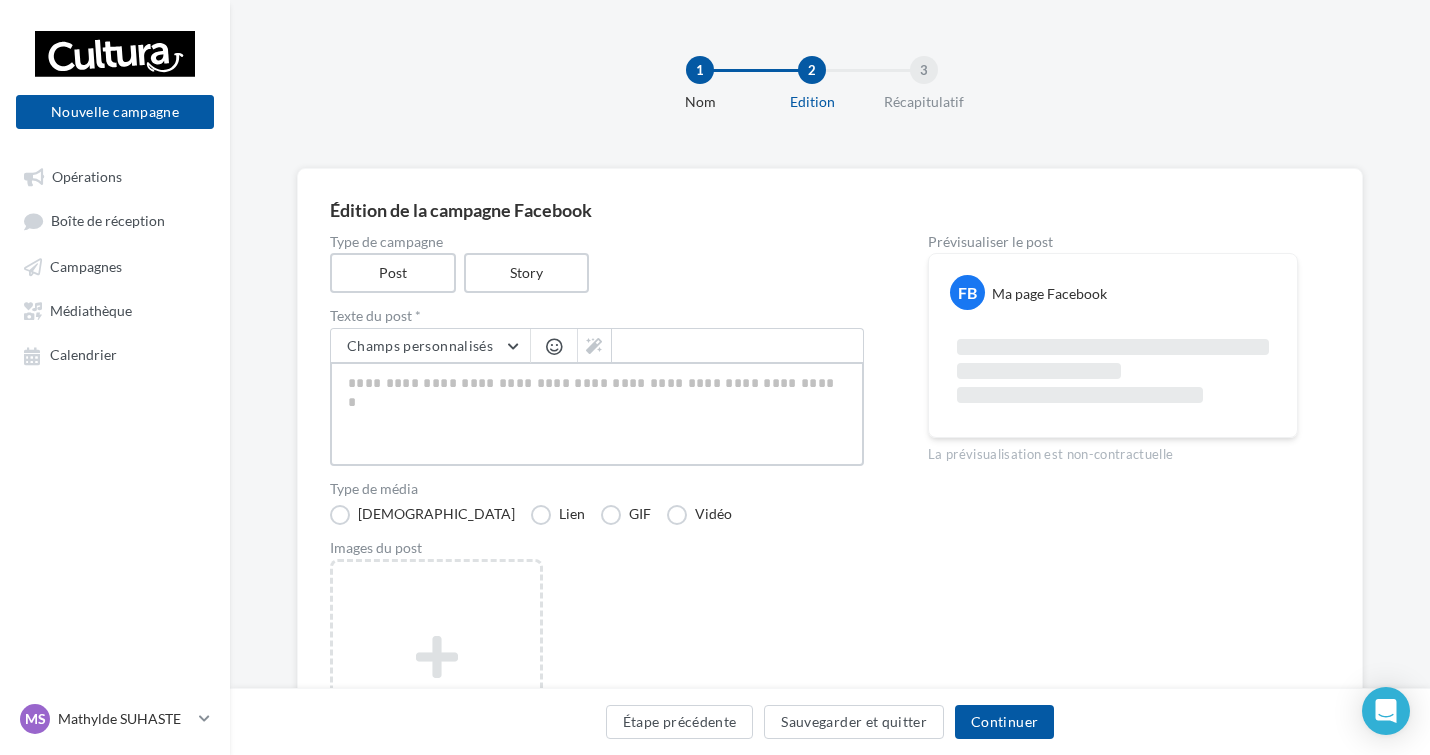 click at bounding box center (597, 414) 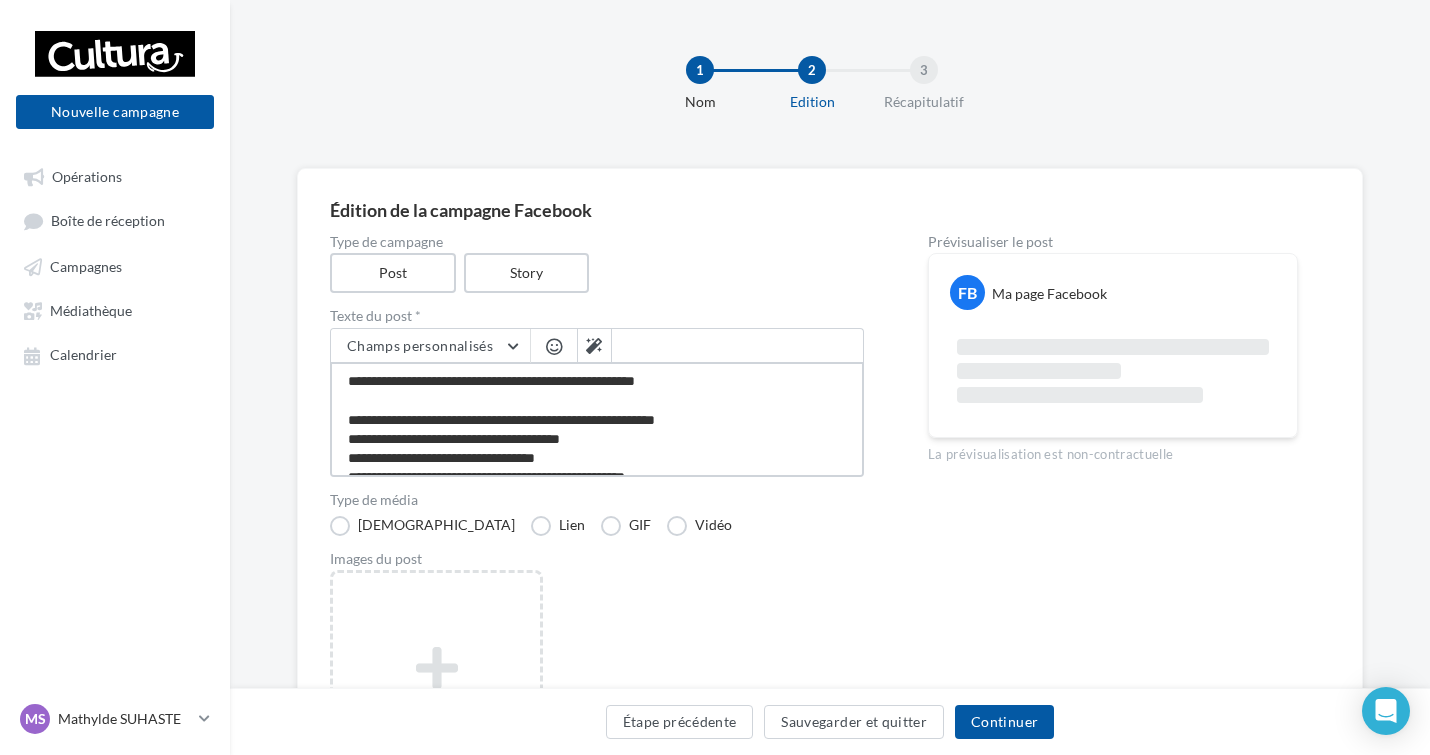 scroll, scrollTop: 89, scrollLeft: 0, axis: vertical 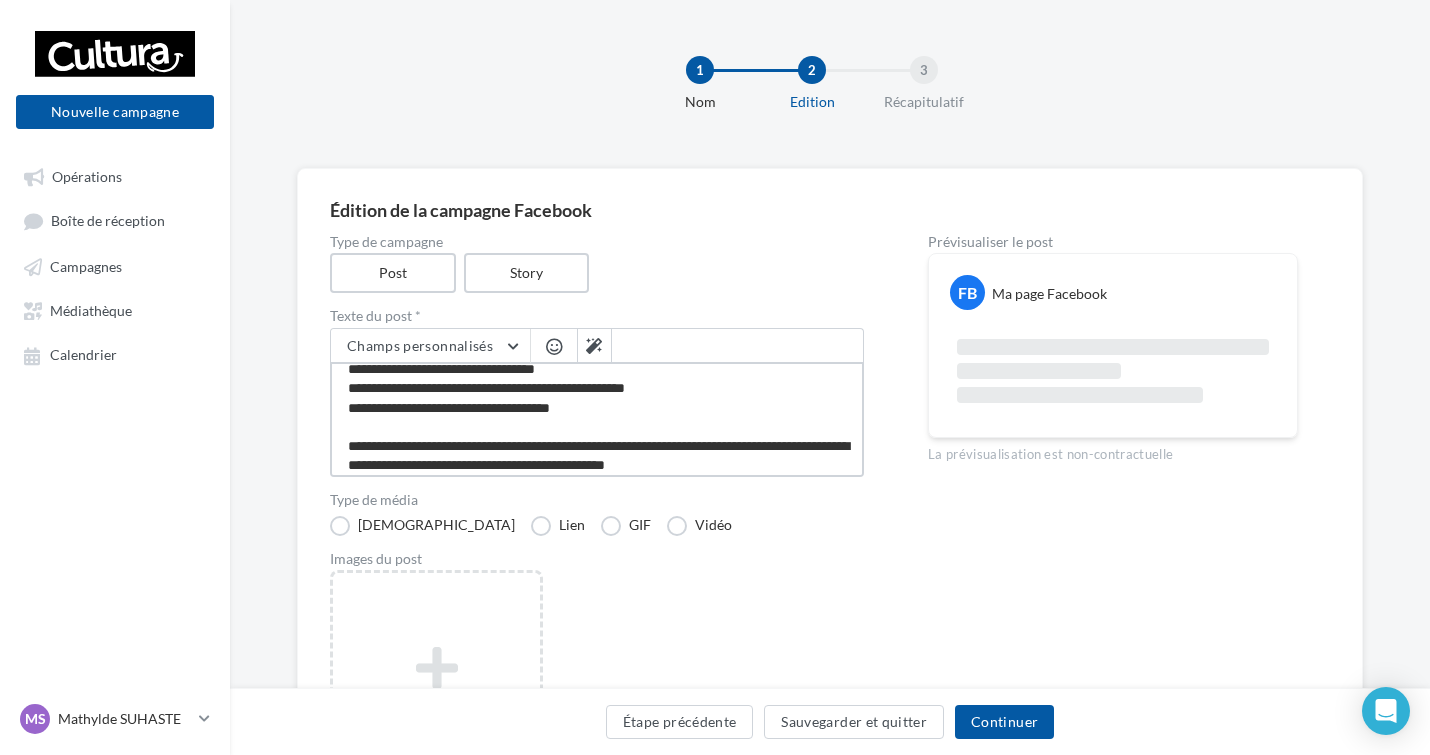 type on "**********" 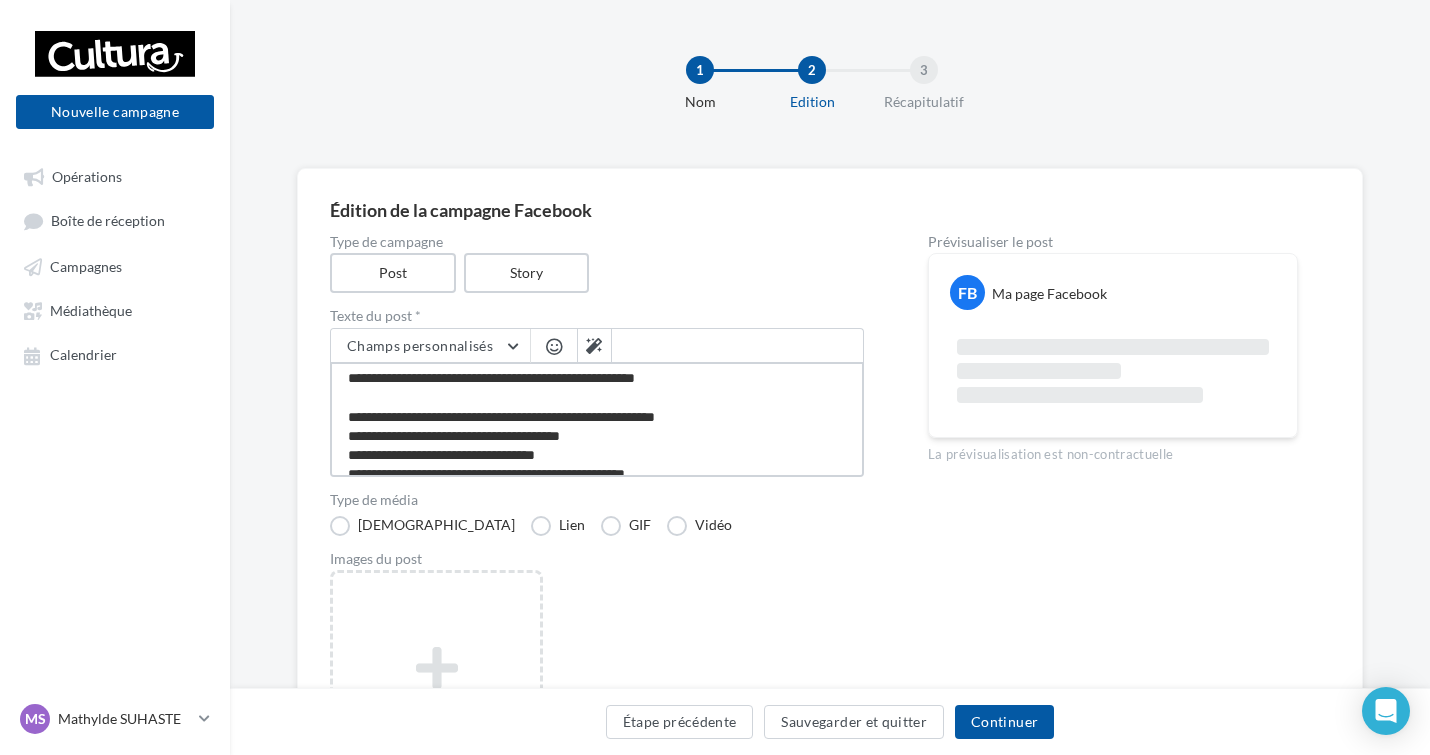 scroll, scrollTop: 0, scrollLeft: 0, axis: both 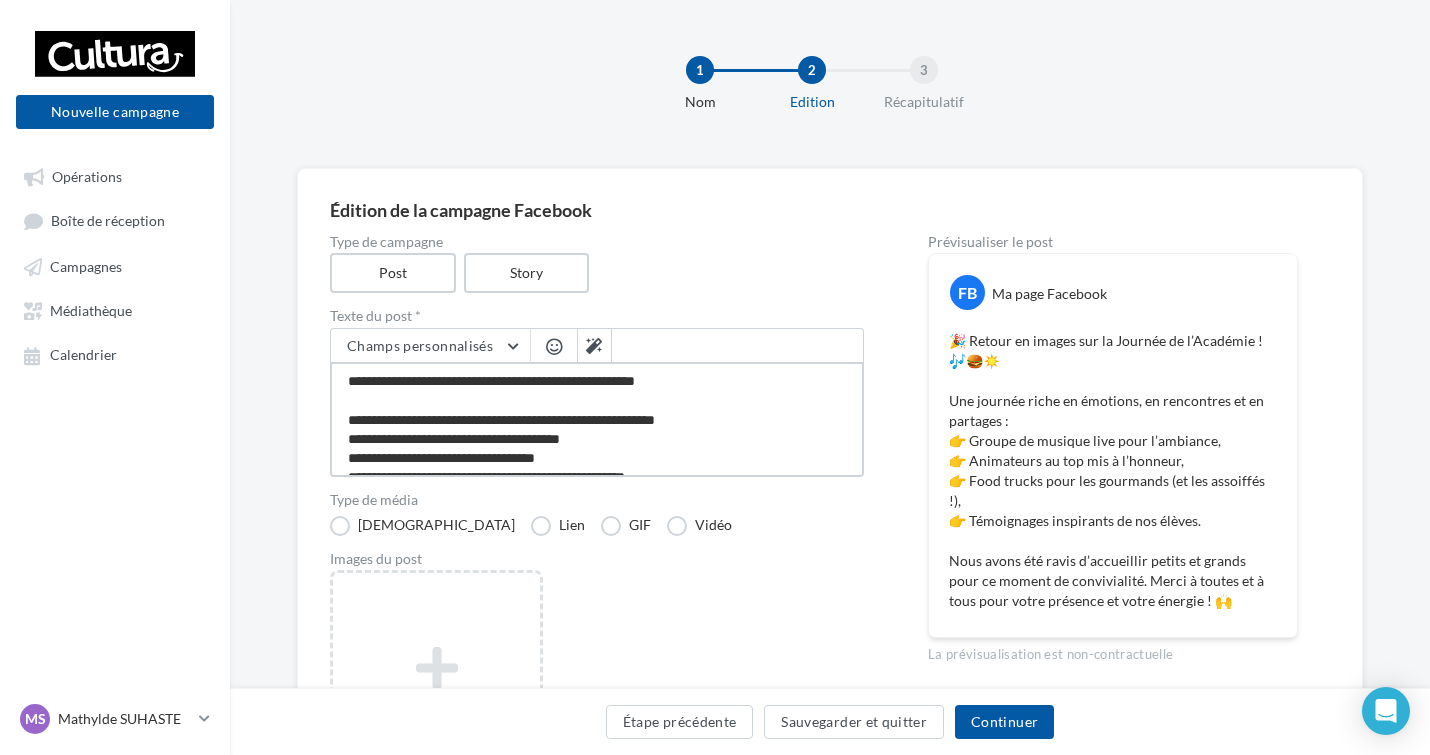 click on "**********" at bounding box center [597, 419] 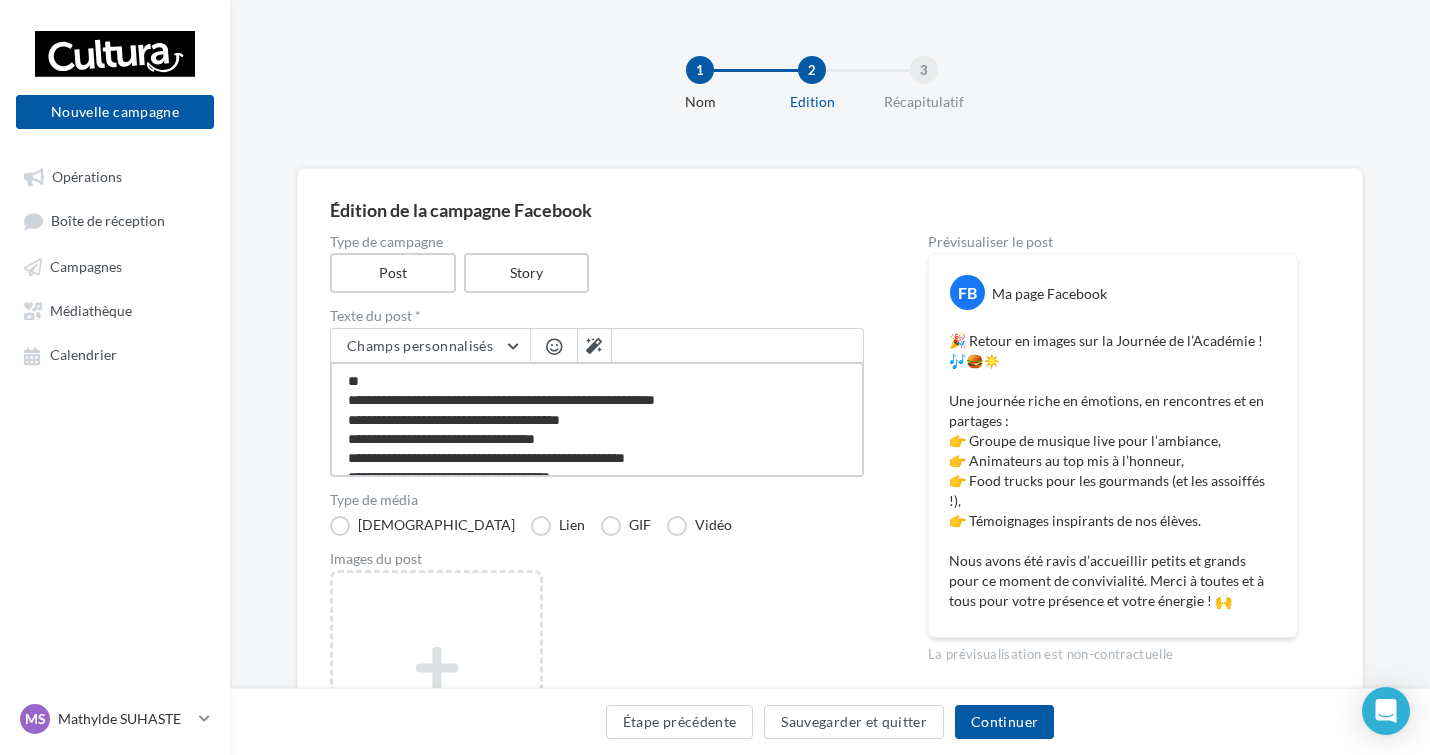 type on "**********" 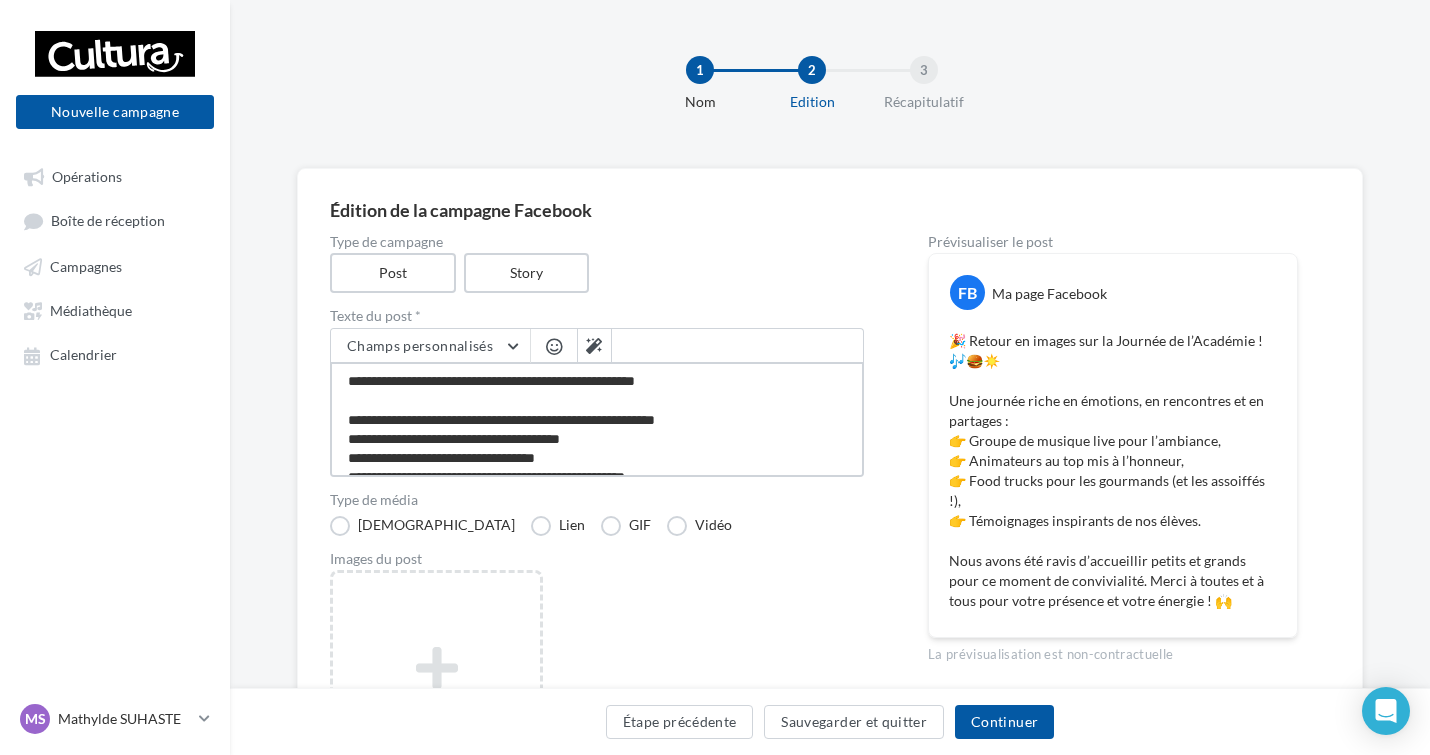click on "**********" at bounding box center [597, 419] 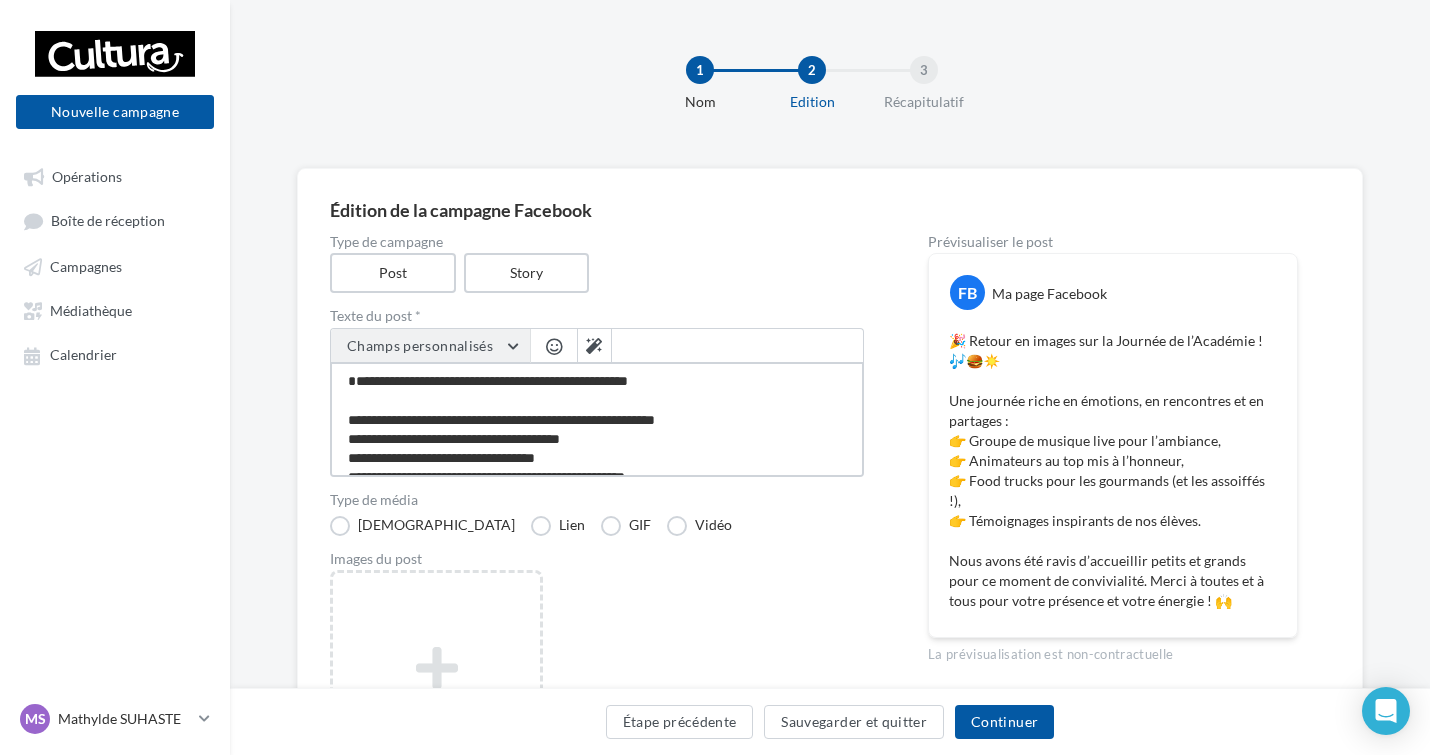 type on "**********" 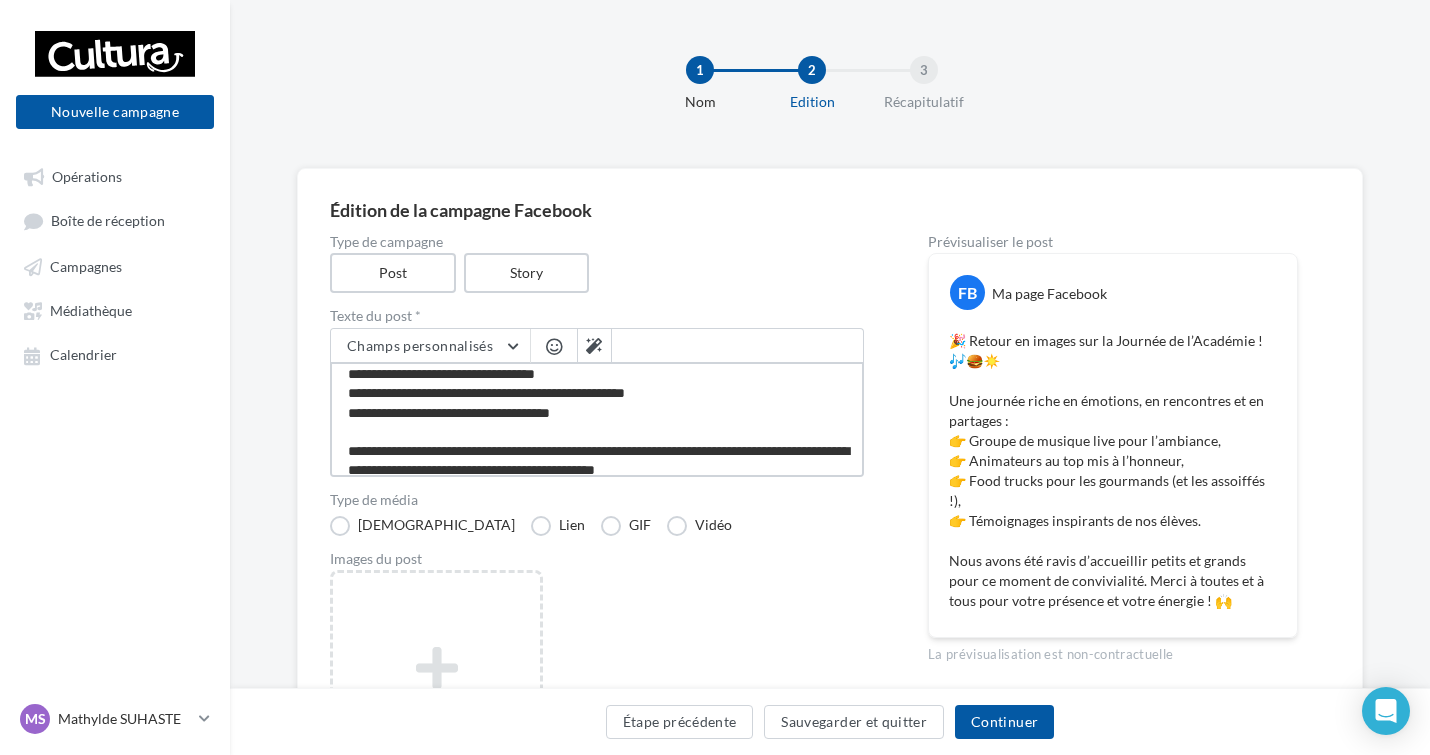 scroll, scrollTop: 98, scrollLeft: 0, axis: vertical 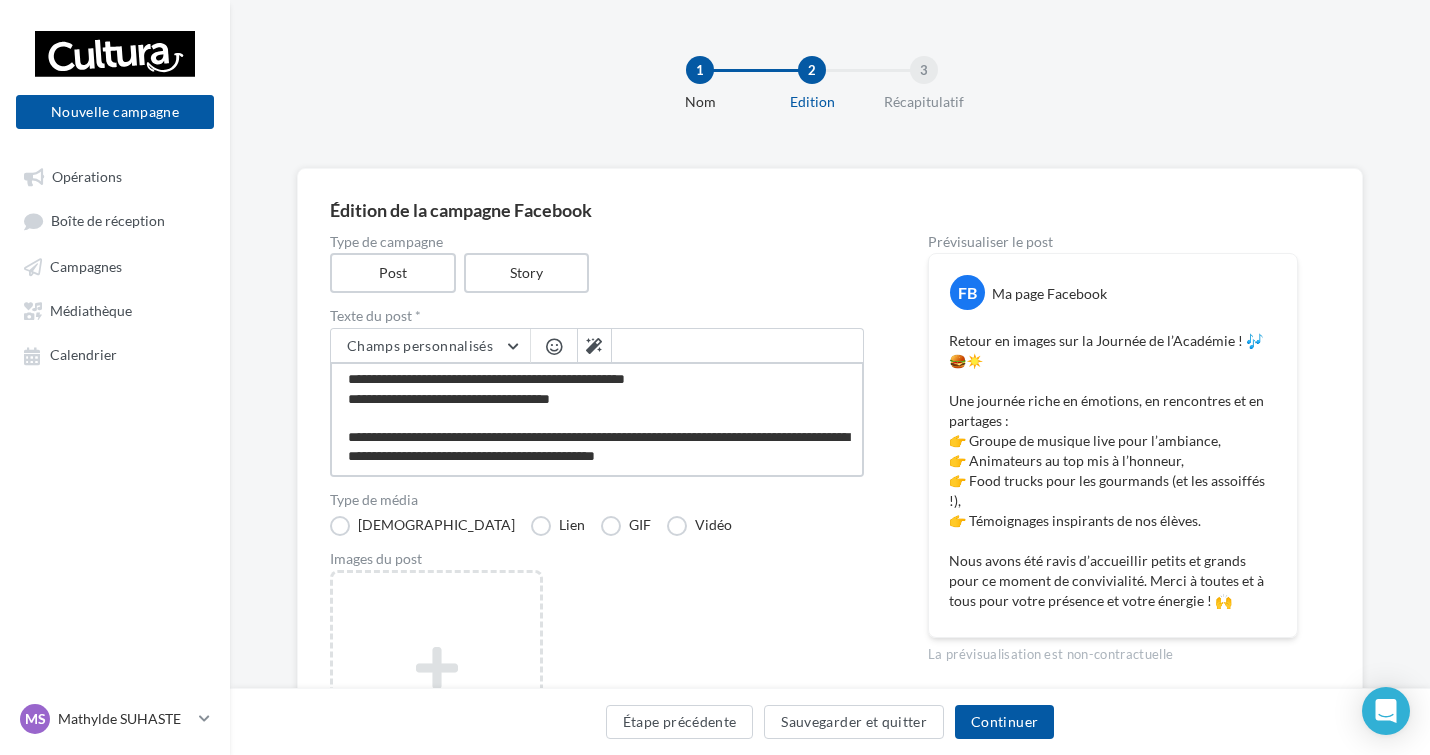 drag, startPoint x: 348, startPoint y: 380, endPoint x: 784, endPoint y: 472, distance: 445.6007 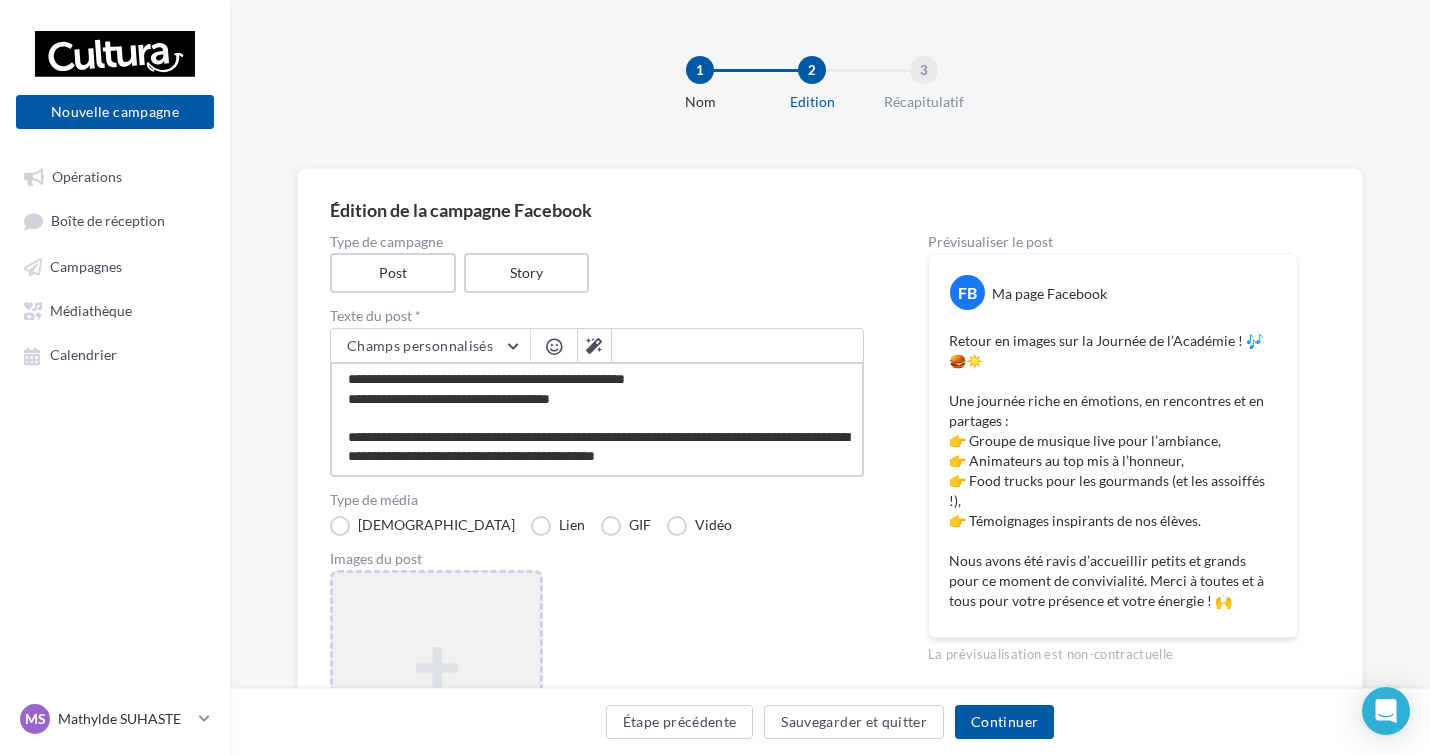 type on "**********" 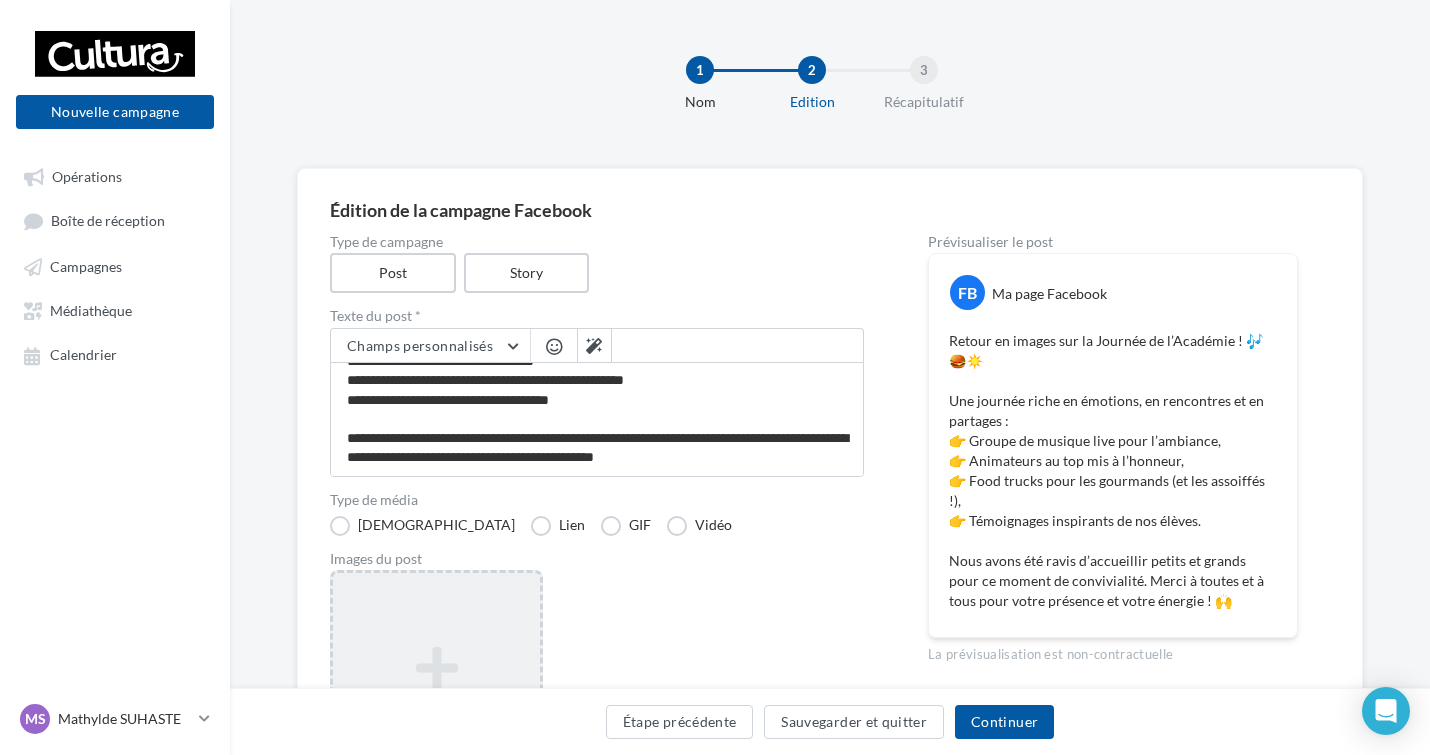 scroll, scrollTop: 96, scrollLeft: 0, axis: vertical 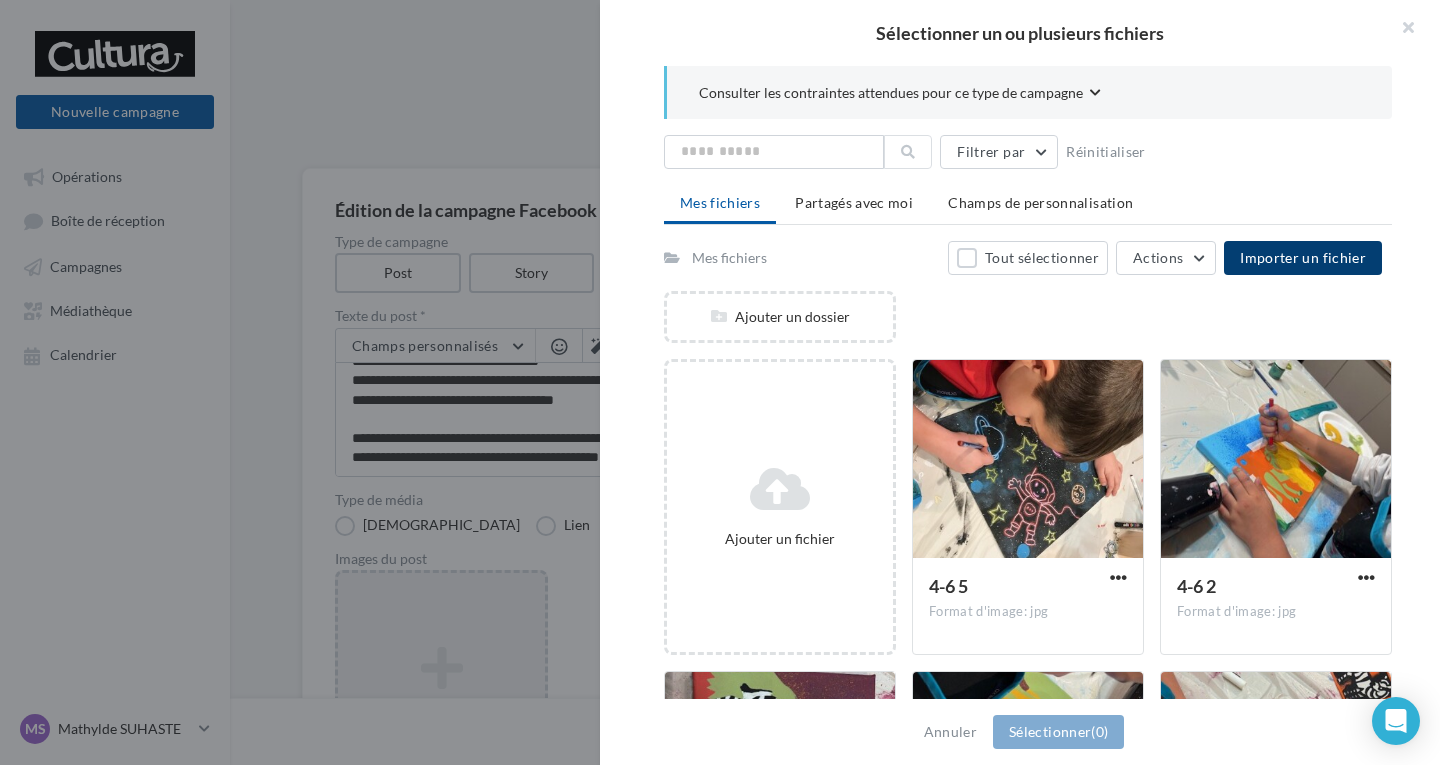 click on "Importer un fichier" at bounding box center [1303, 257] 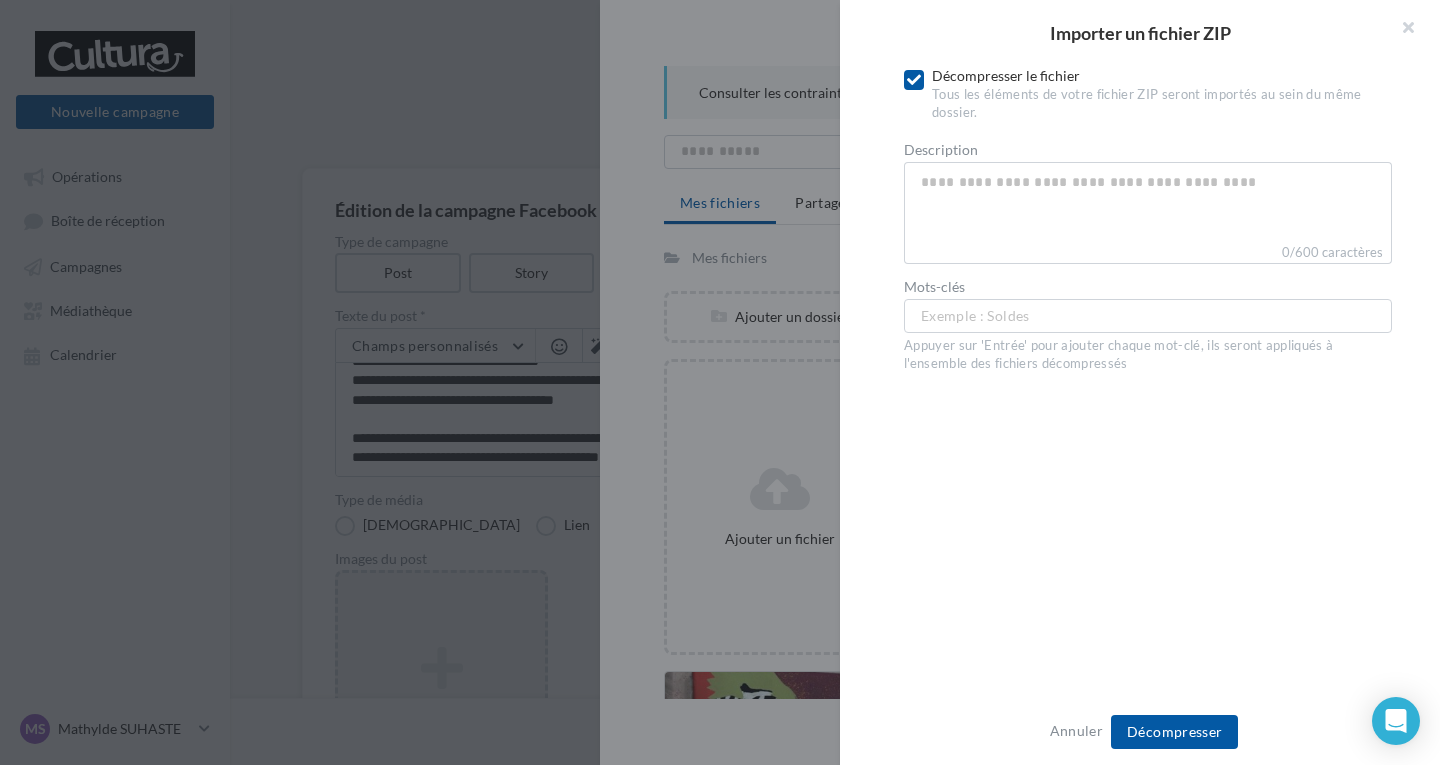 click at bounding box center [1400, 30] 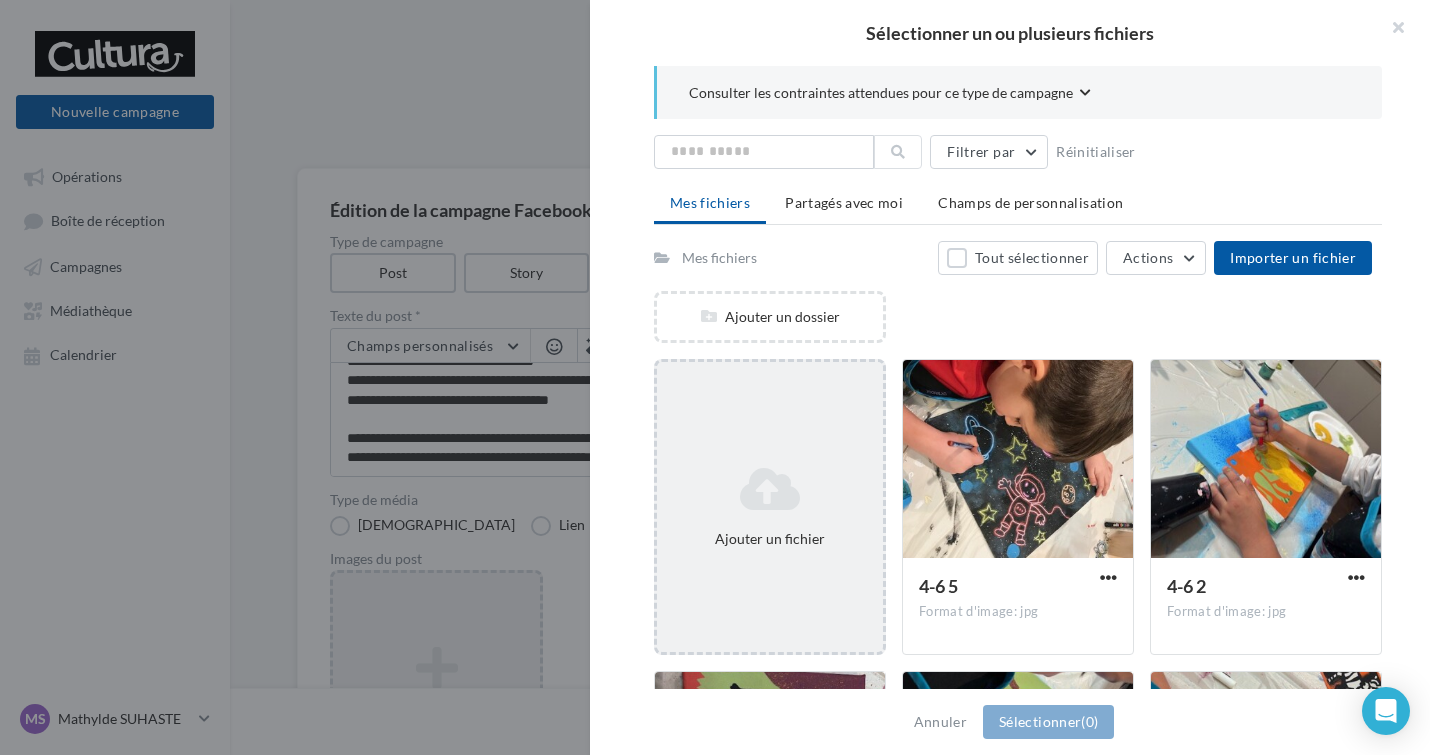 click on "Ajouter un fichier" at bounding box center (770, 507) 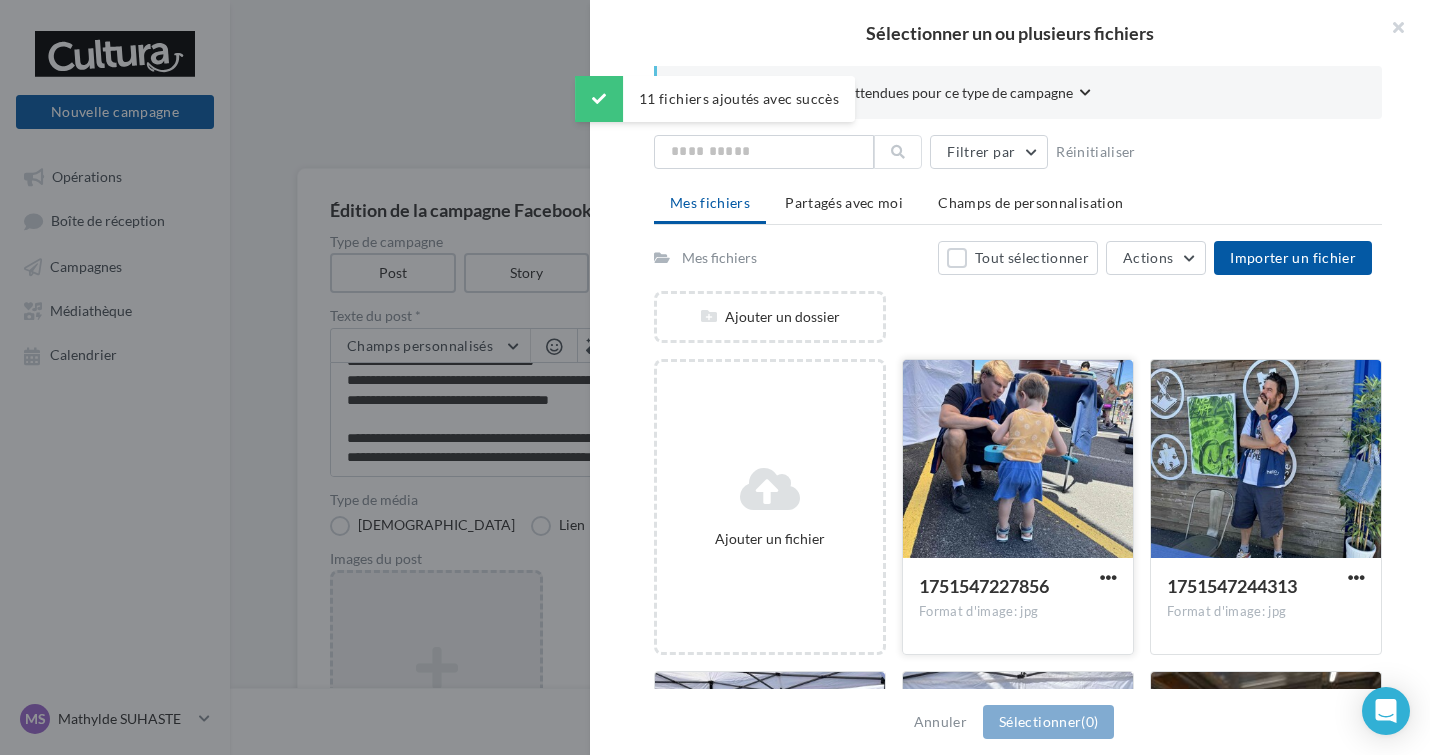 click at bounding box center [1018, 460] 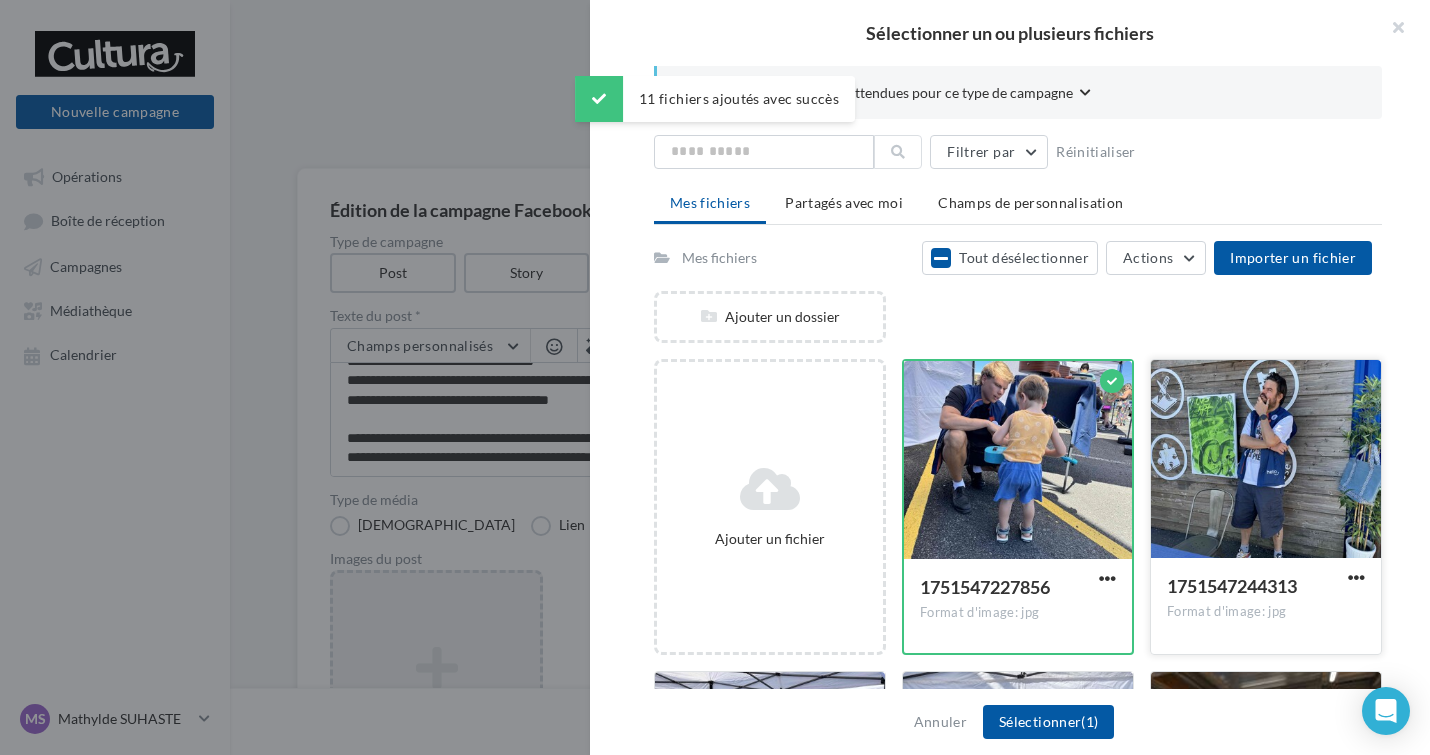 click at bounding box center (1266, 460) 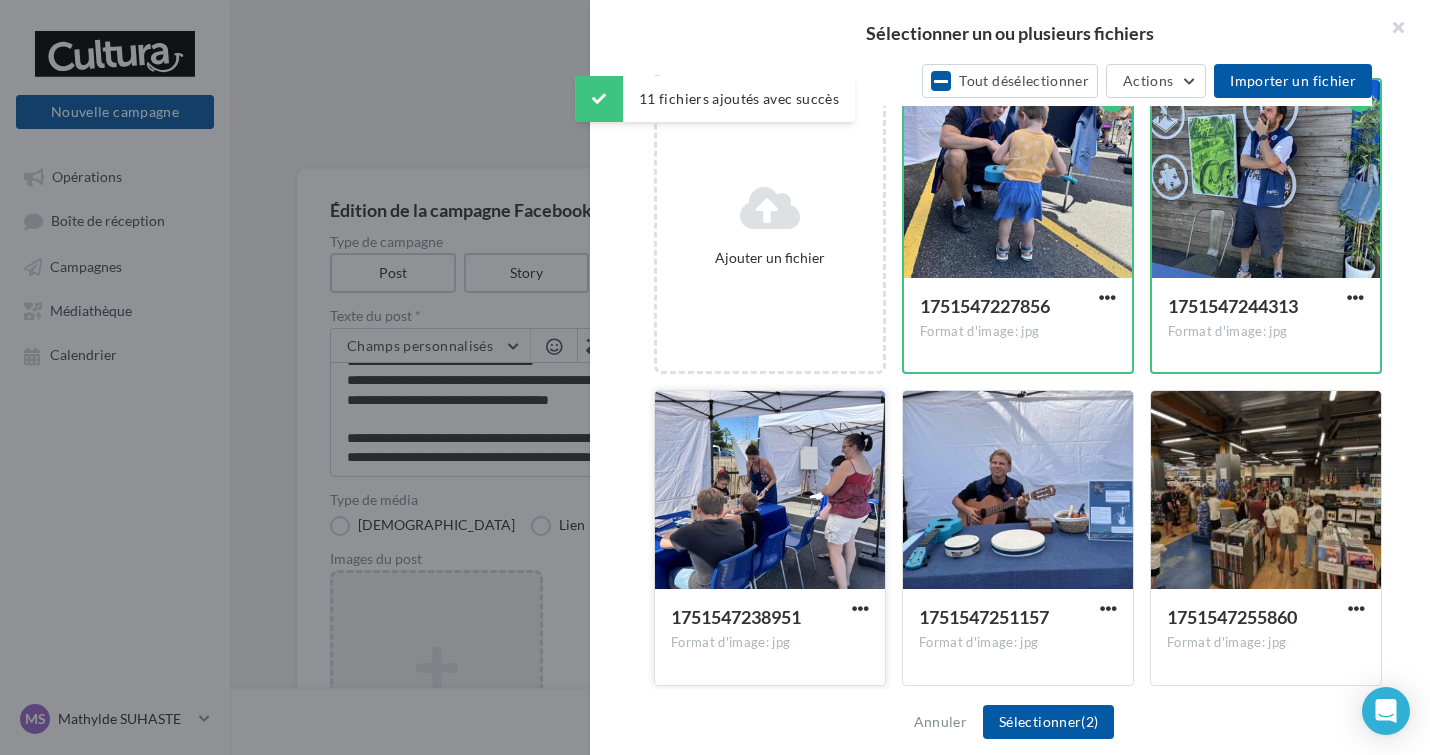 scroll, scrollTop: 282, scrollLeft: 0, axis: vertical 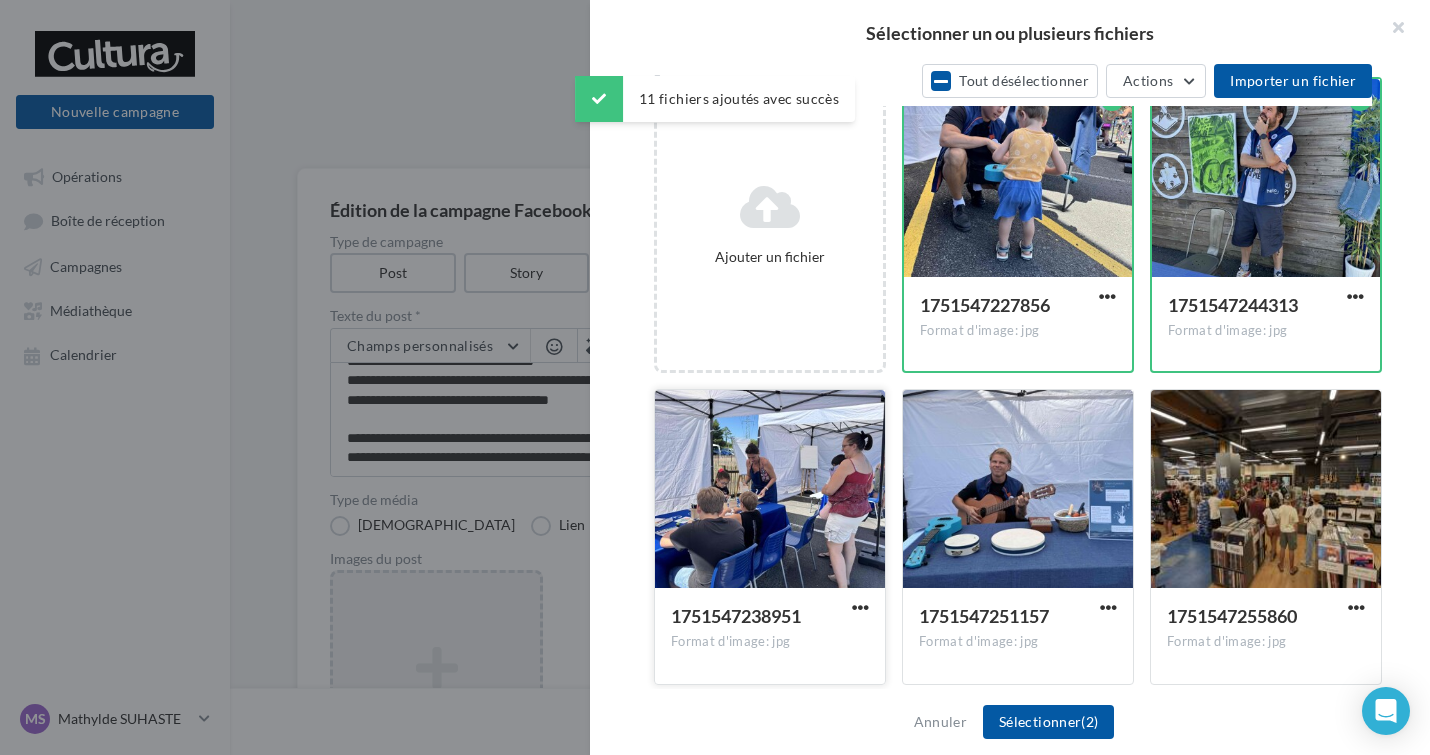 click at bounding box center (770, 490) 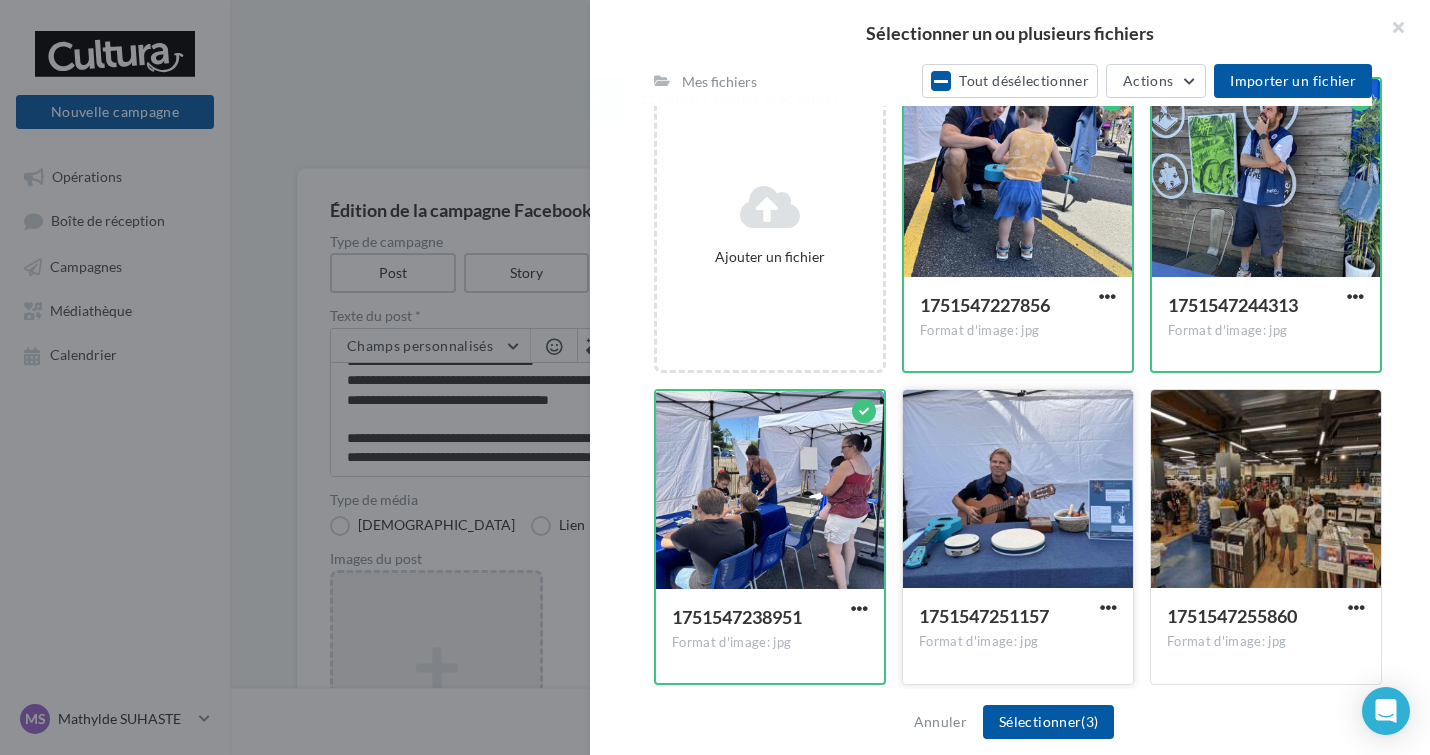 click at bounding box center (1018, 490) 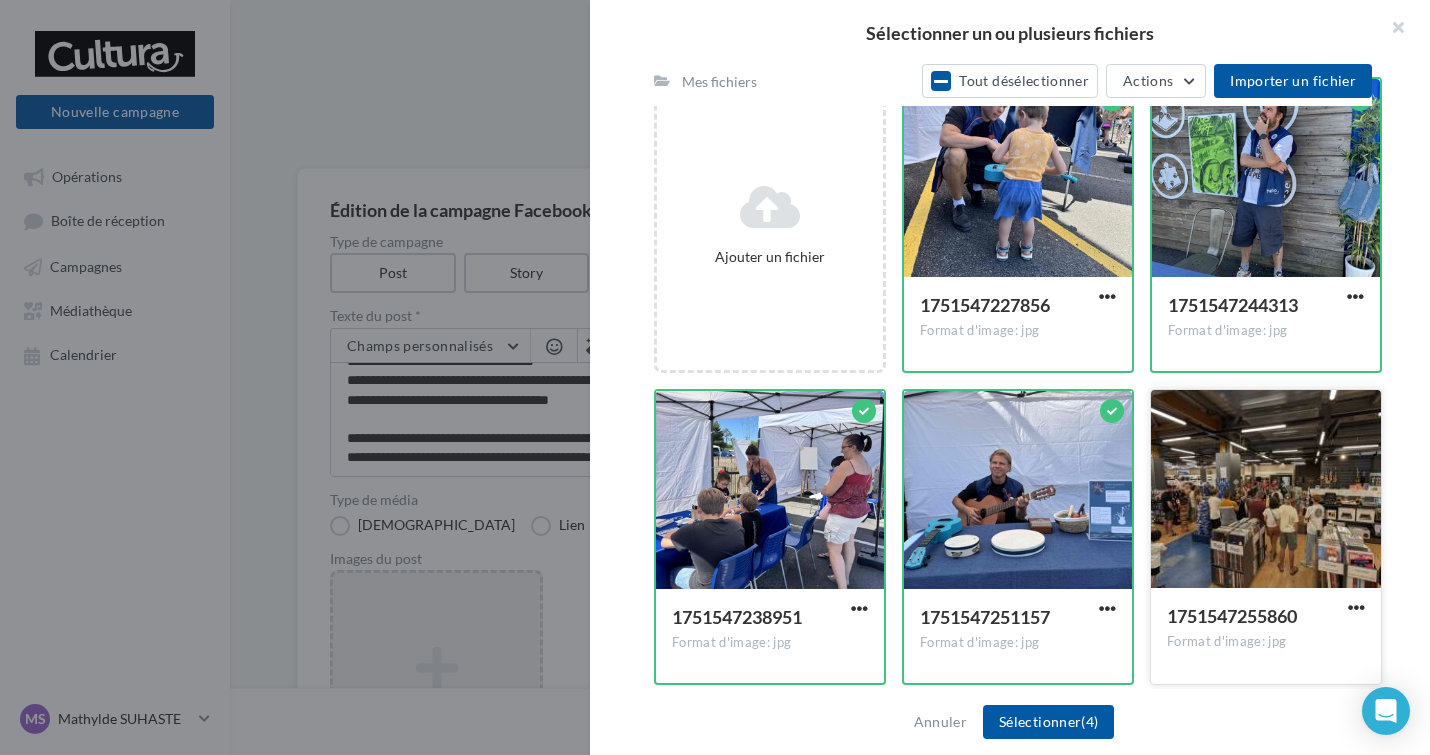 click at bounding box center [1266, 490] 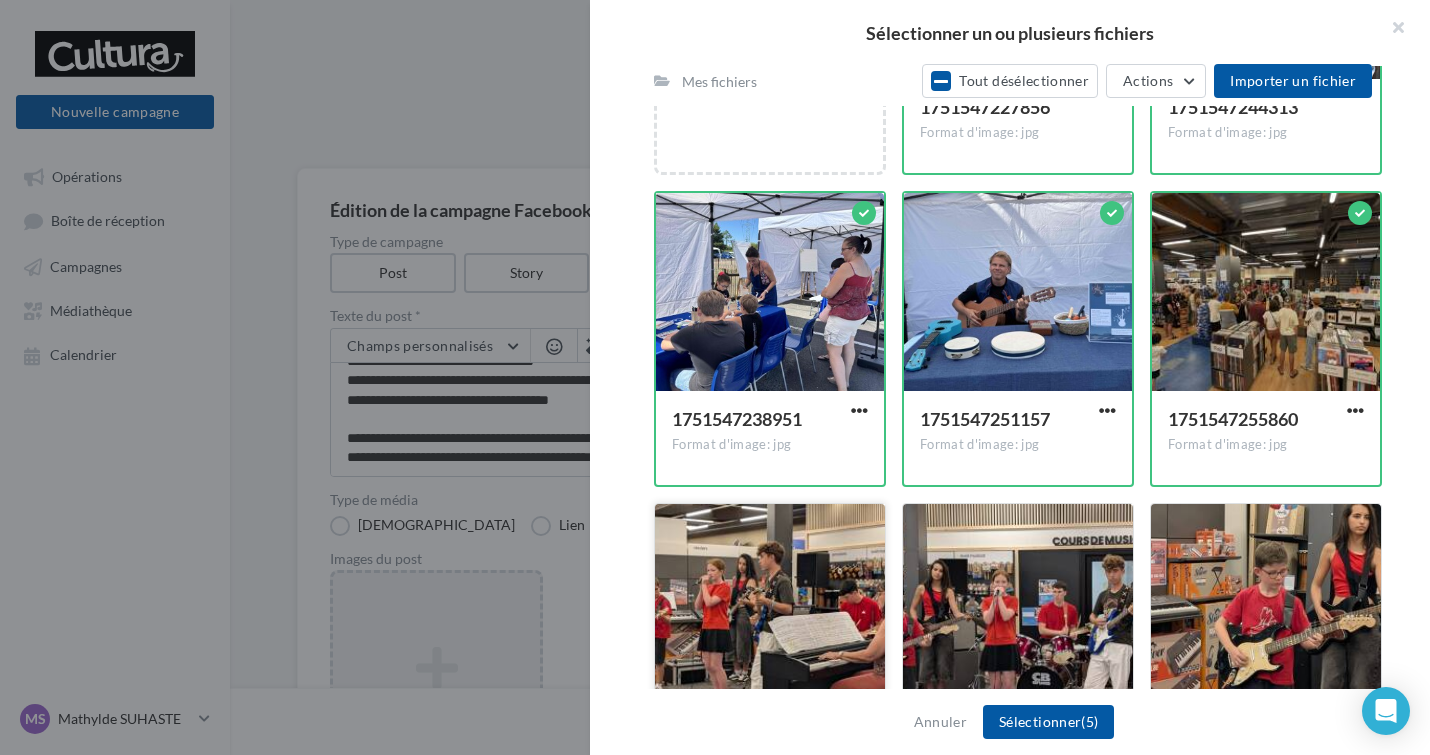 scroll, scrollTop: 482, scrollLeft: 0, axis: vertical 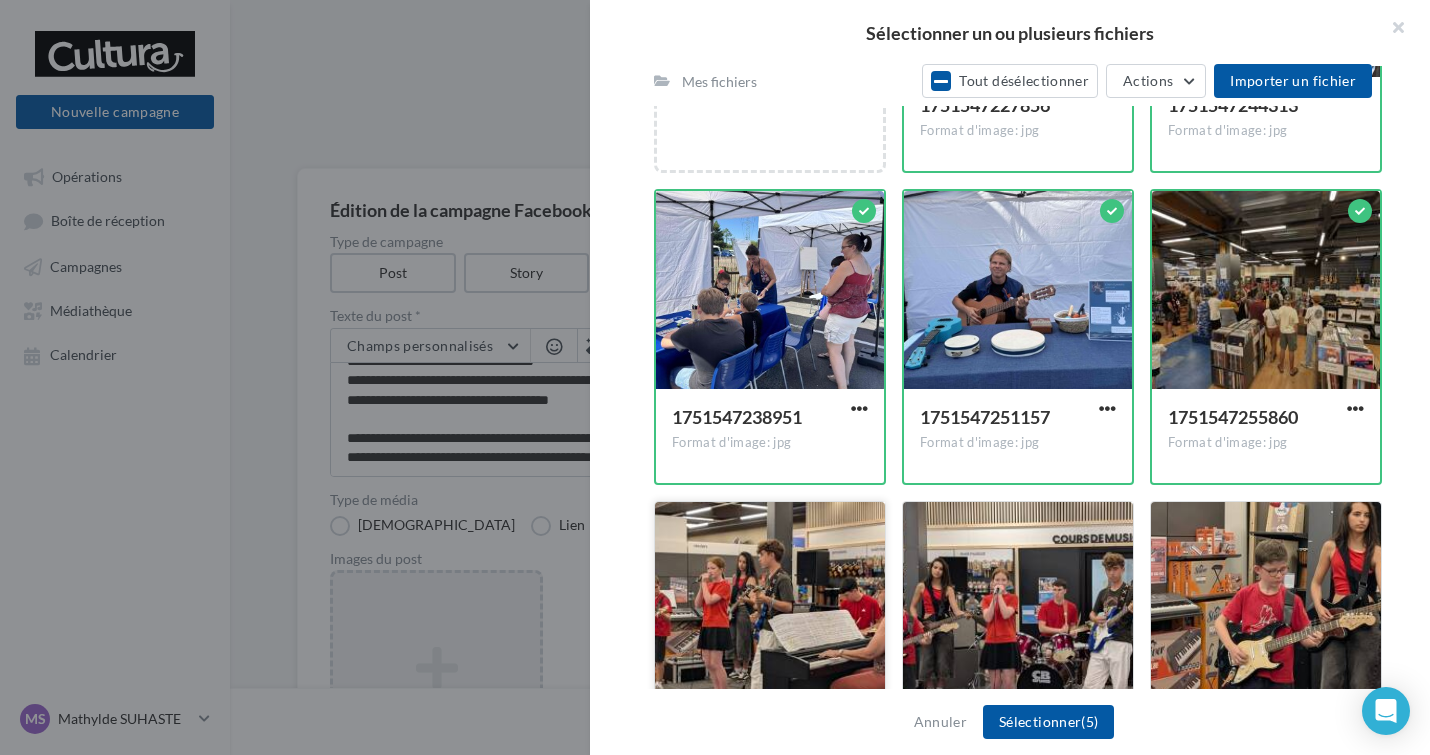 click at bounding box center (770, 602) 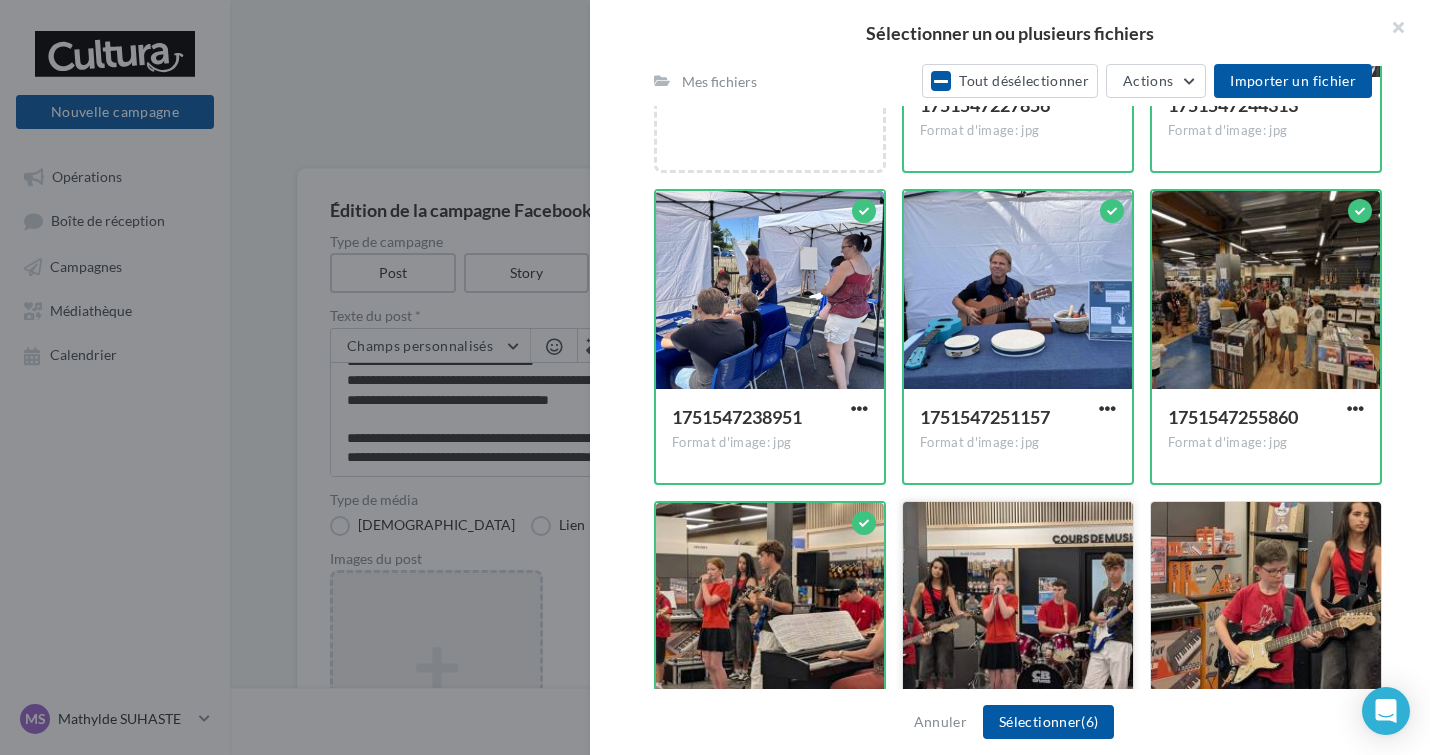 click at bounding box center (1018, 602) 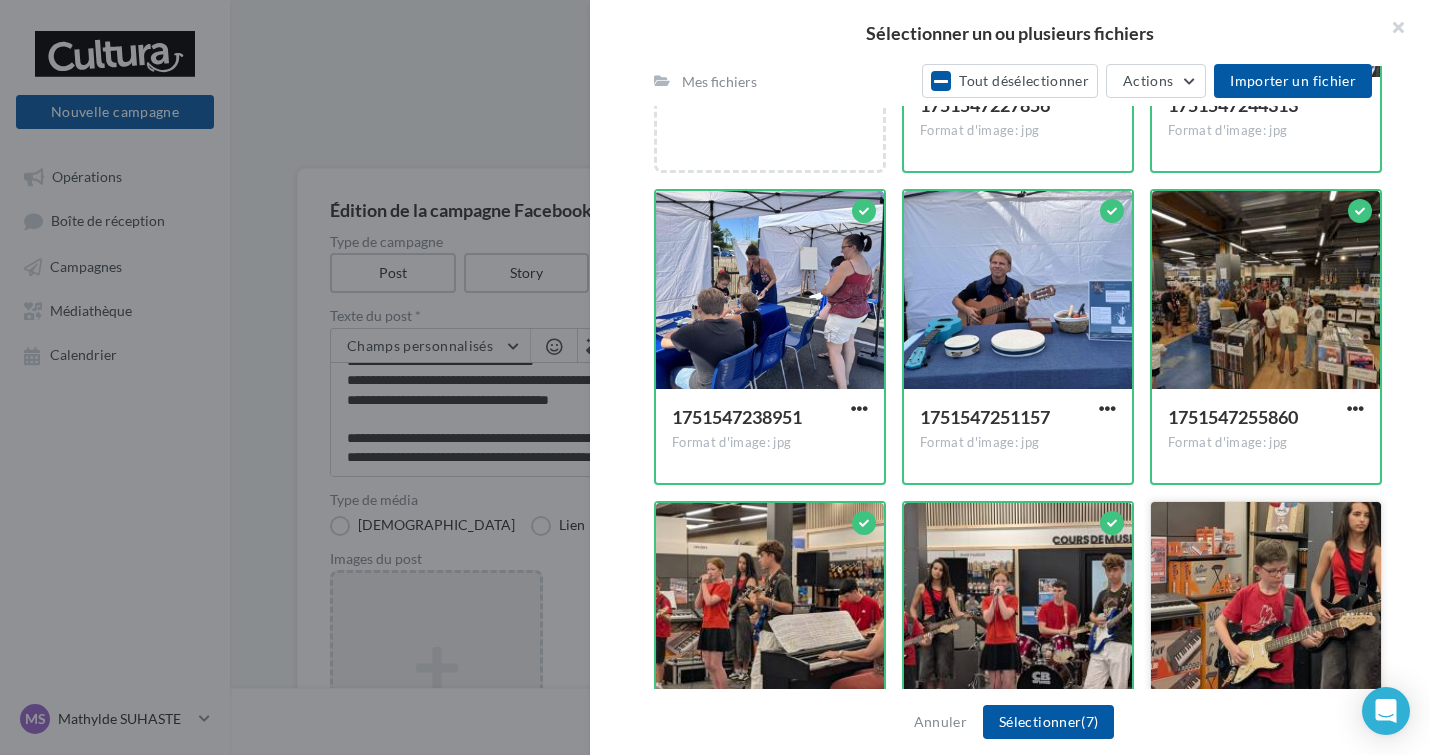 click at bounding box center (1266, 602) 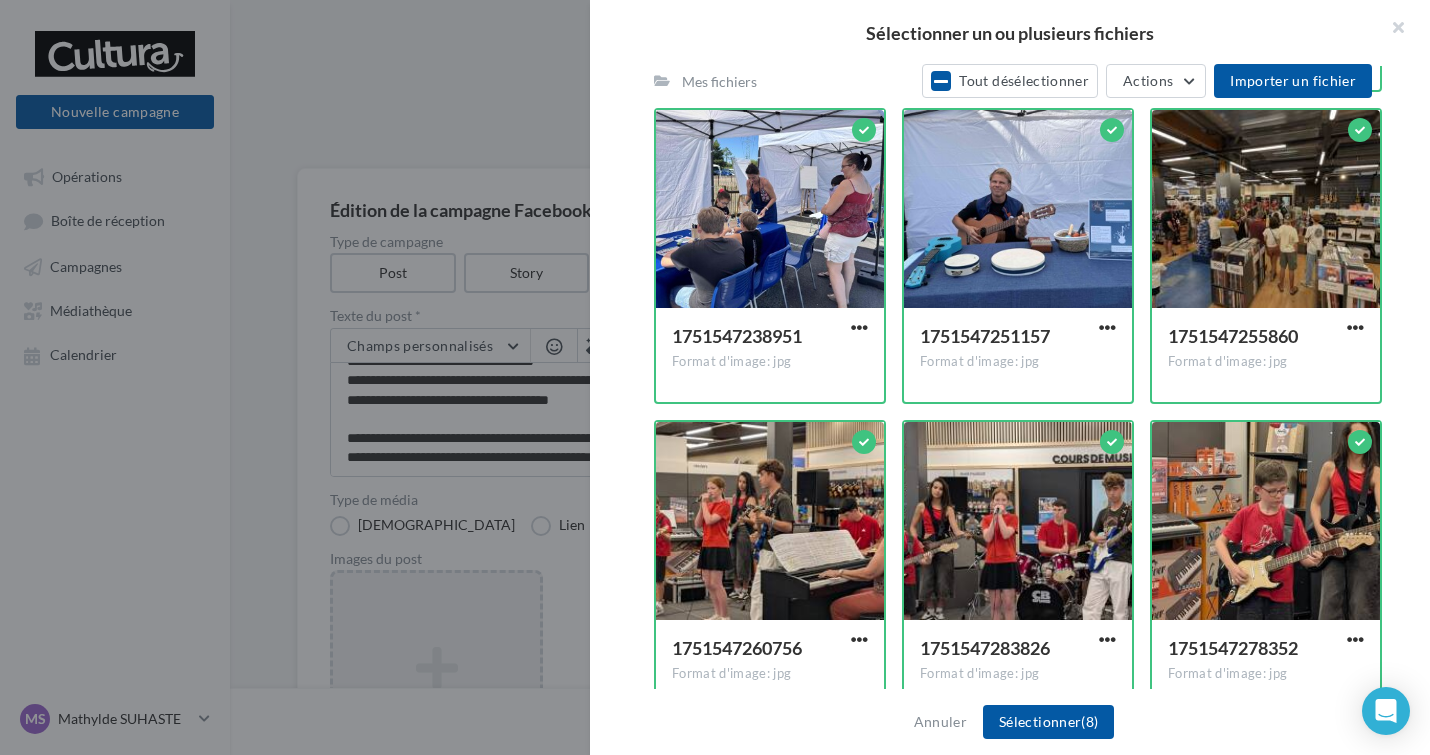 scroll, scrollTop: 782, scrollLeft: 0, axis: vertical 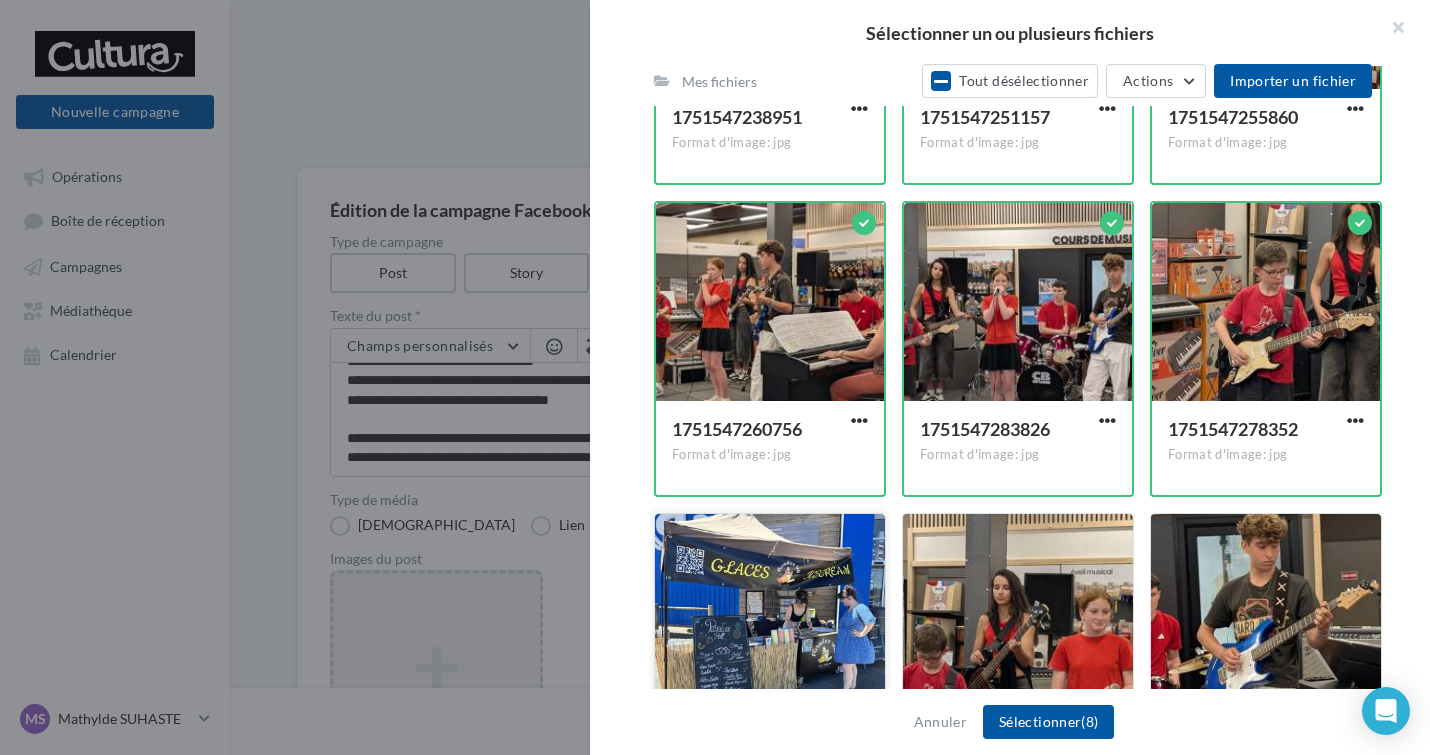 click at bounding box center (770, 614) 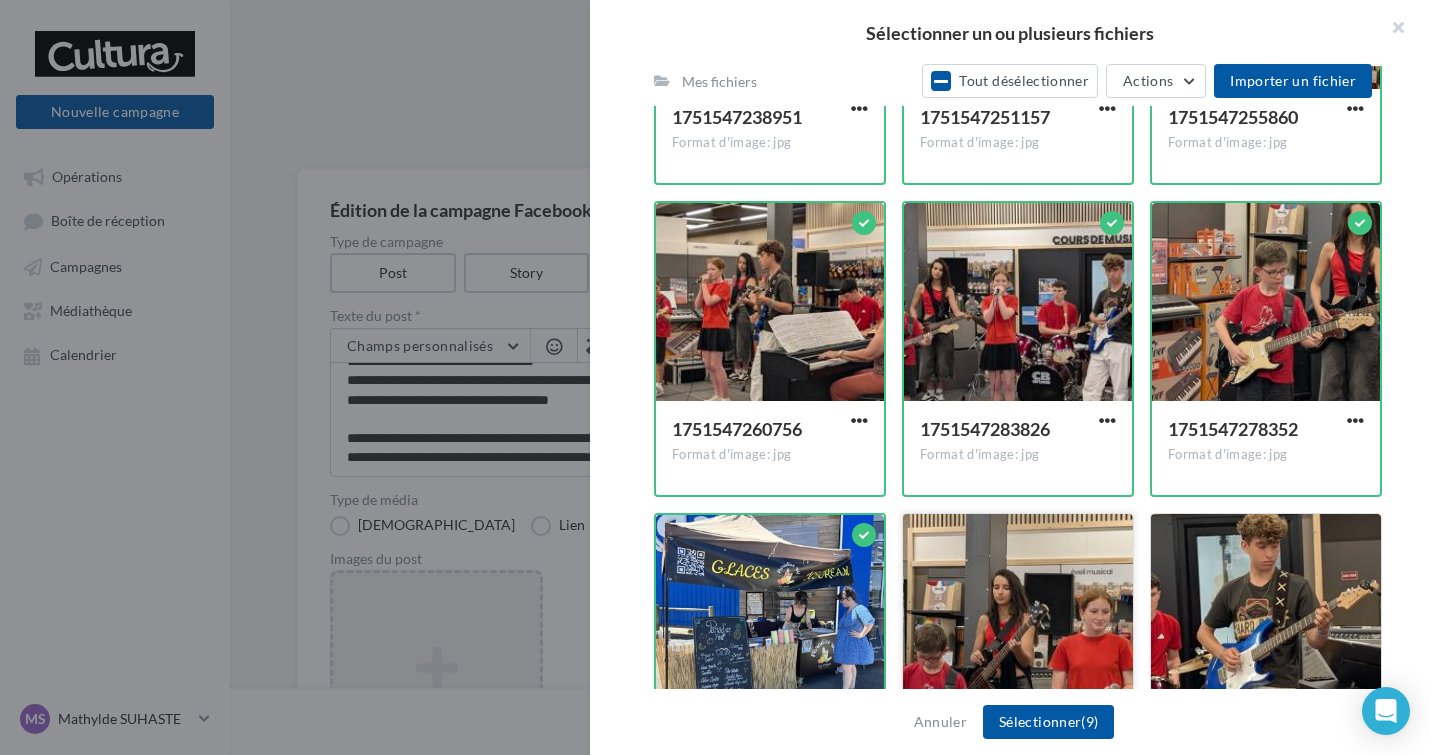click at bounding box center (1018, 614) 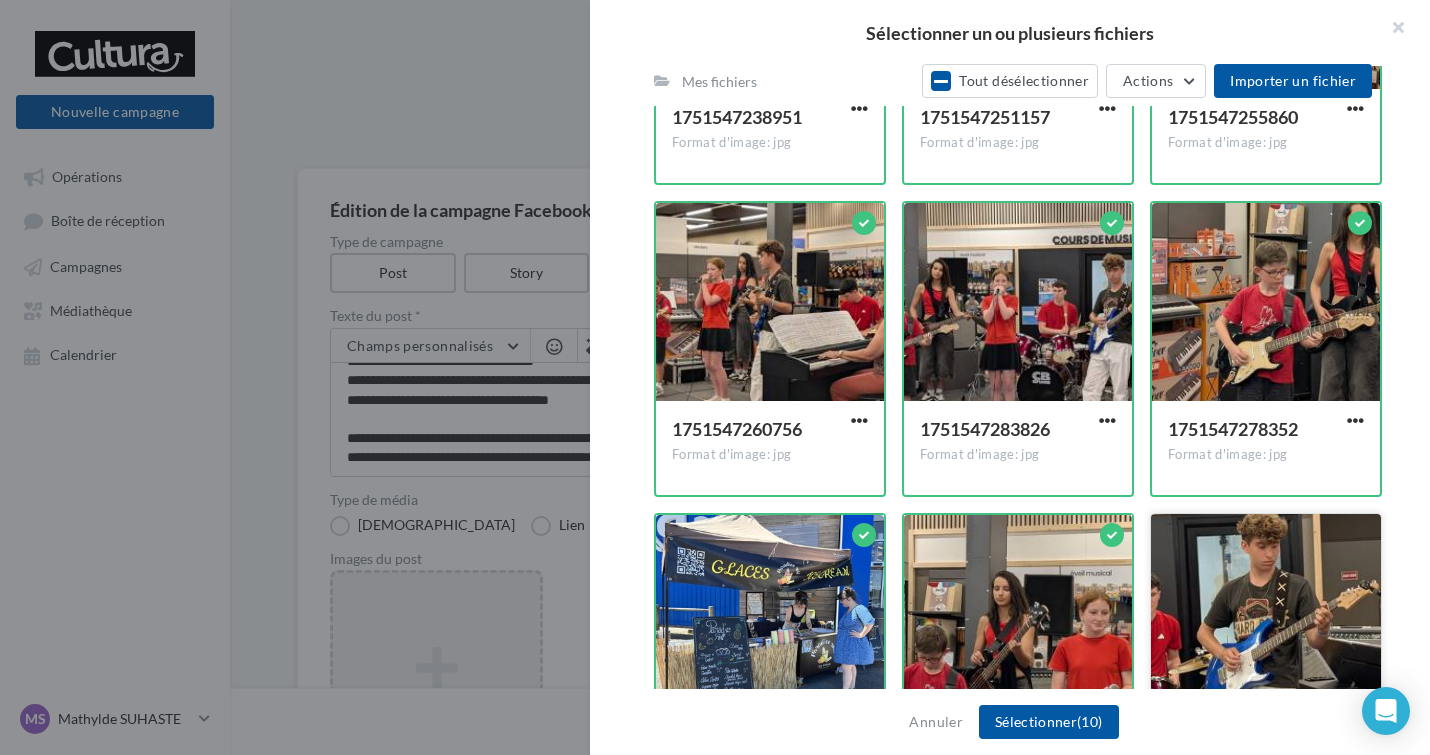 click at bounding box center (1266, 614) 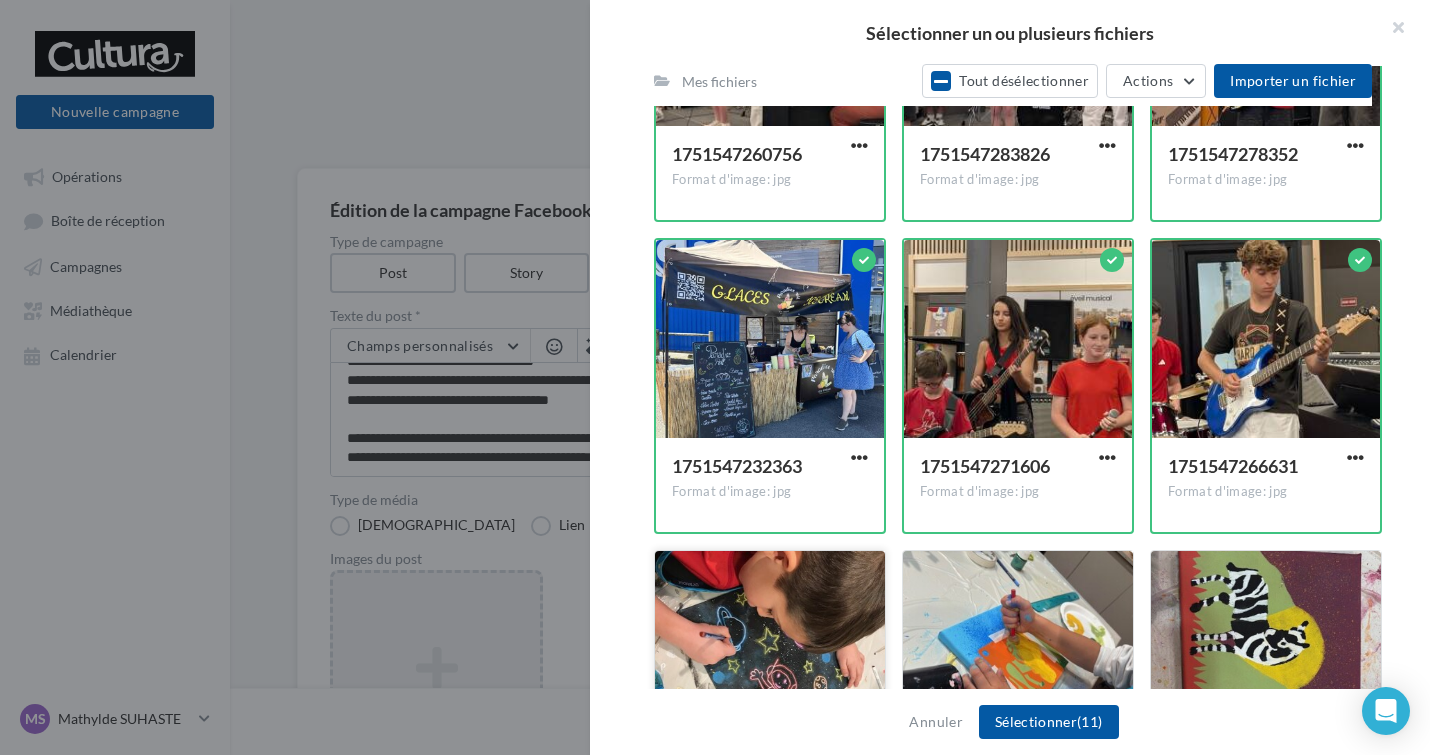 scroll, scrollTop: 1182, scrollLeft: 0, axis: vertical 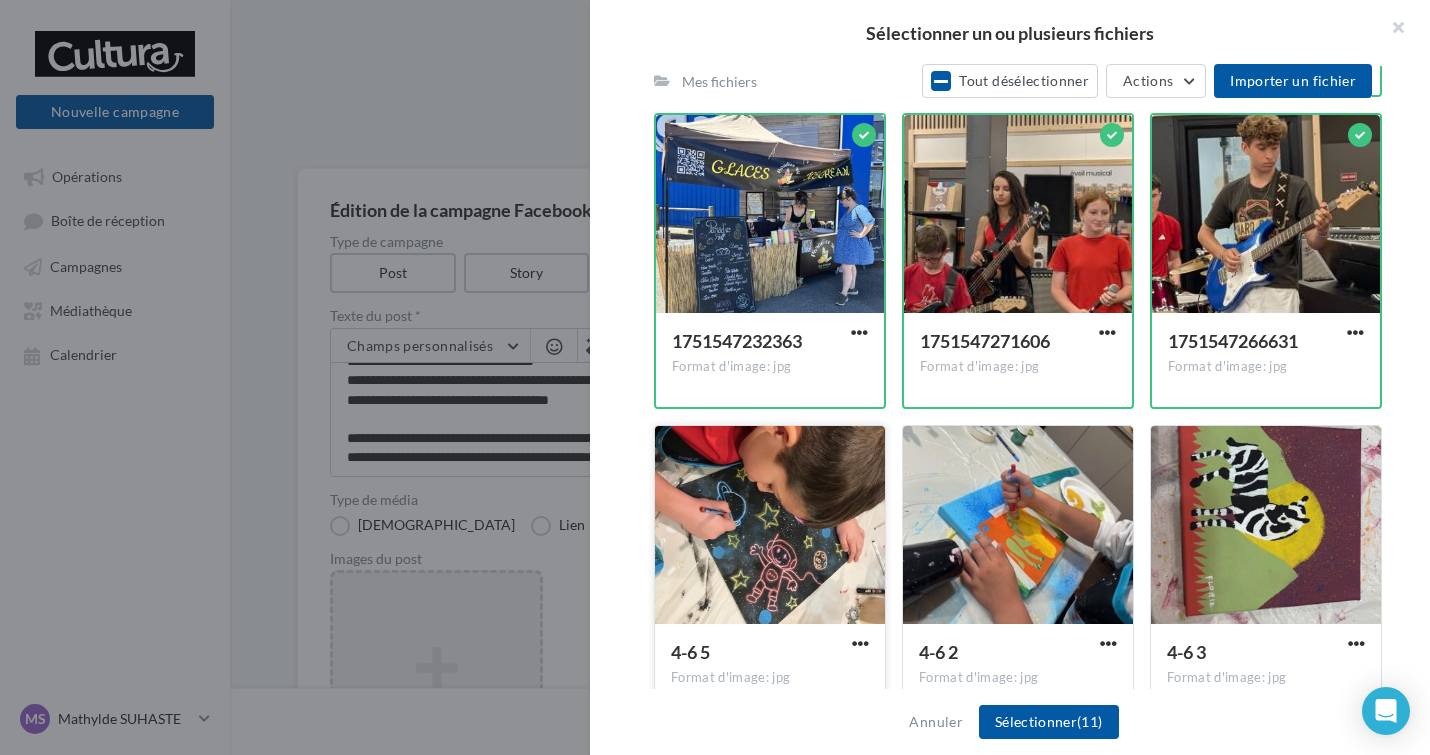 click at bounding box center [770, 526] 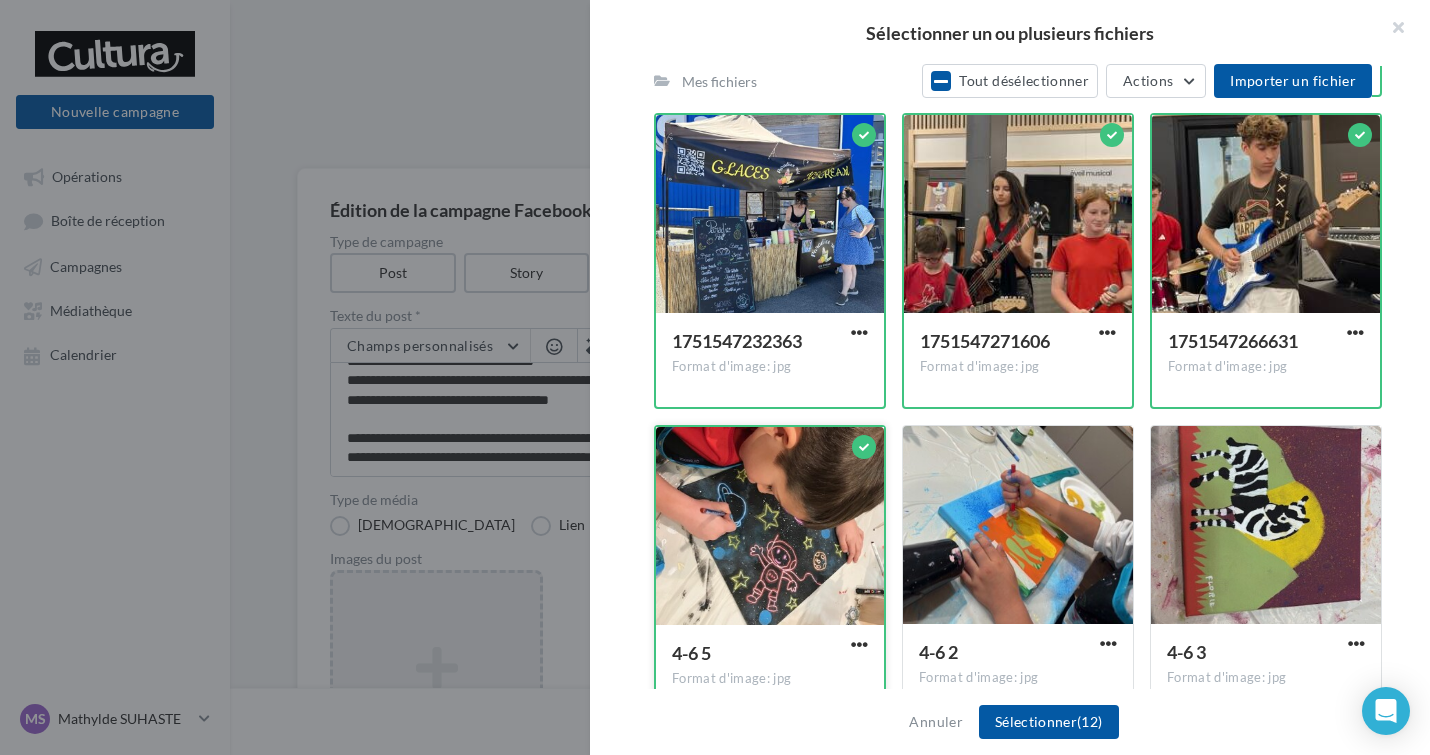 click at bounding box center [770, 527] 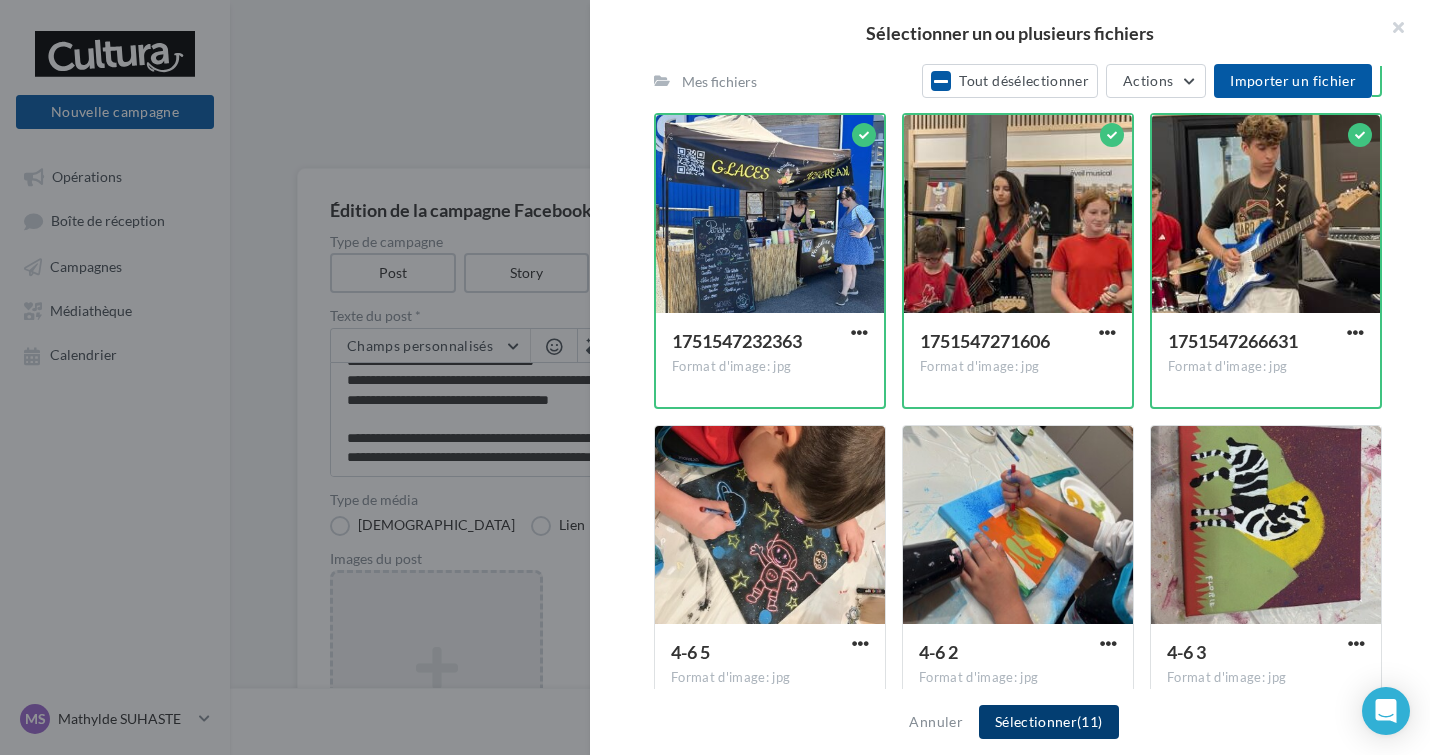 click on "Sélectionner   (11)" at bounding box center [1049, 722] 